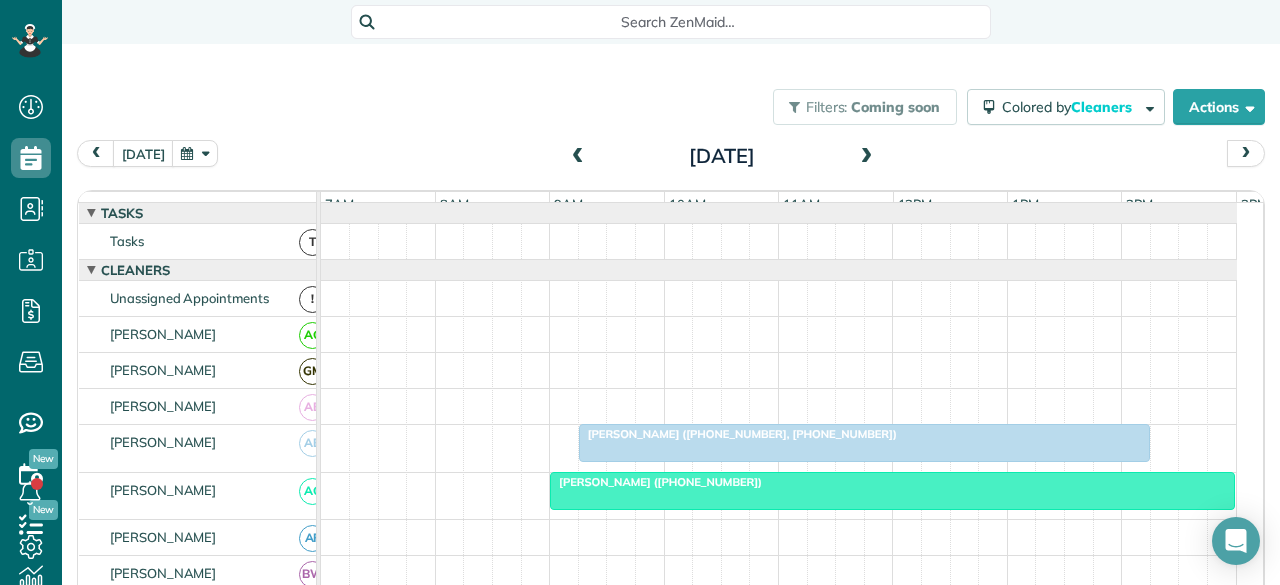 scroll, scrollTop: 0, scrollLeft: 0, axis: both 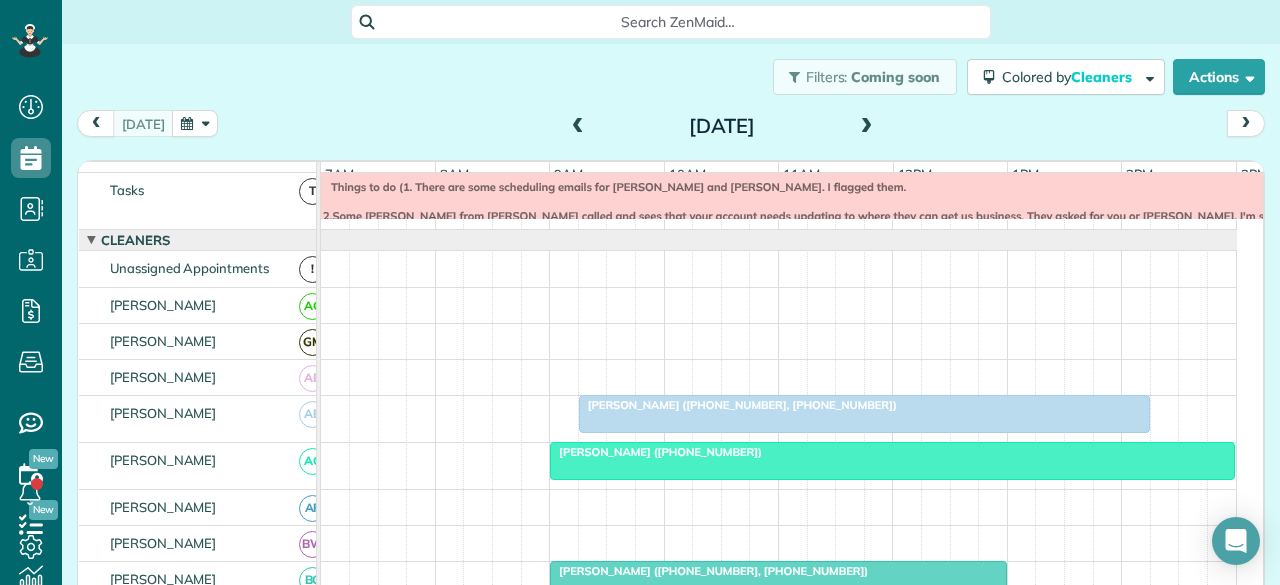 click at bounding box center (867, 127) 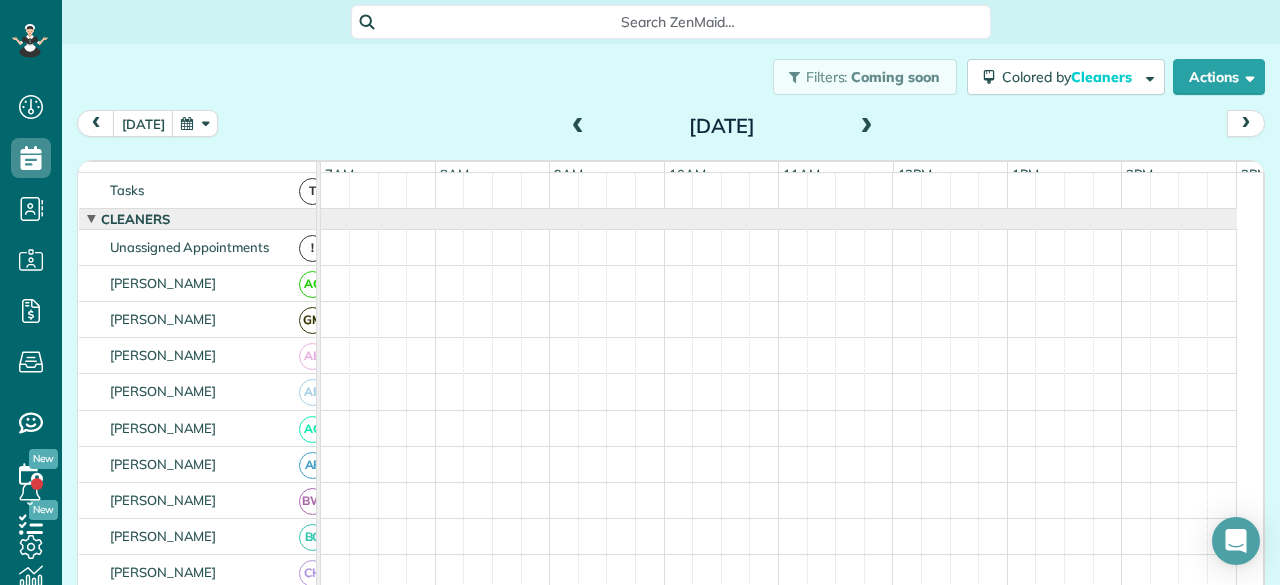 scroll, scrollTop: 0, scrollLeft: 0, axis: both 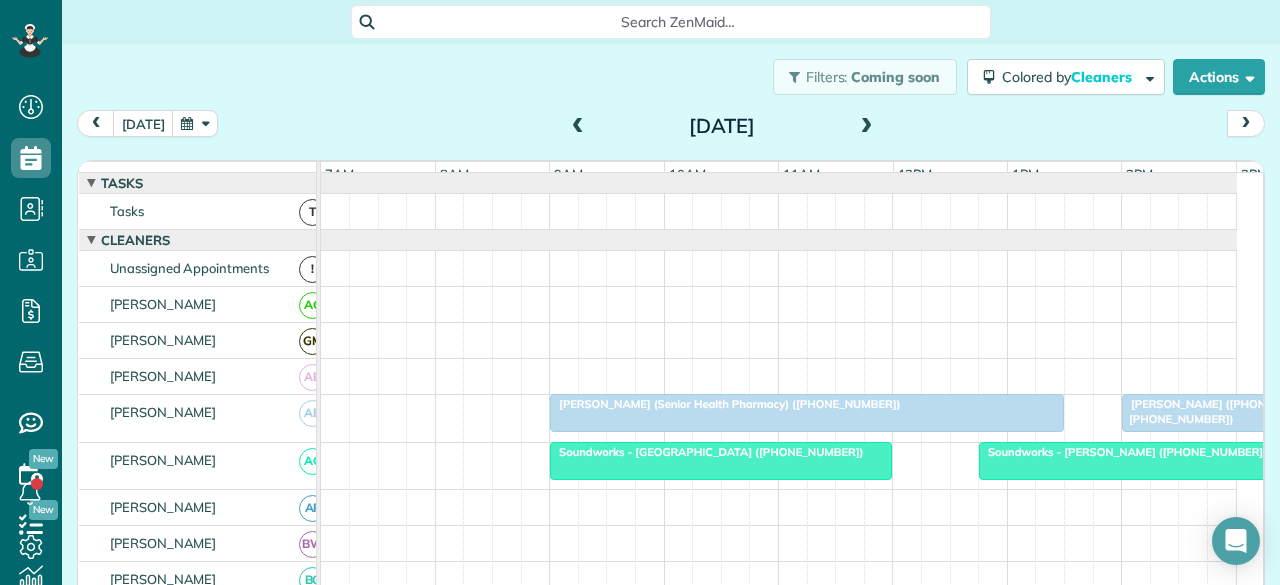 click at bounding box center (867, 127) 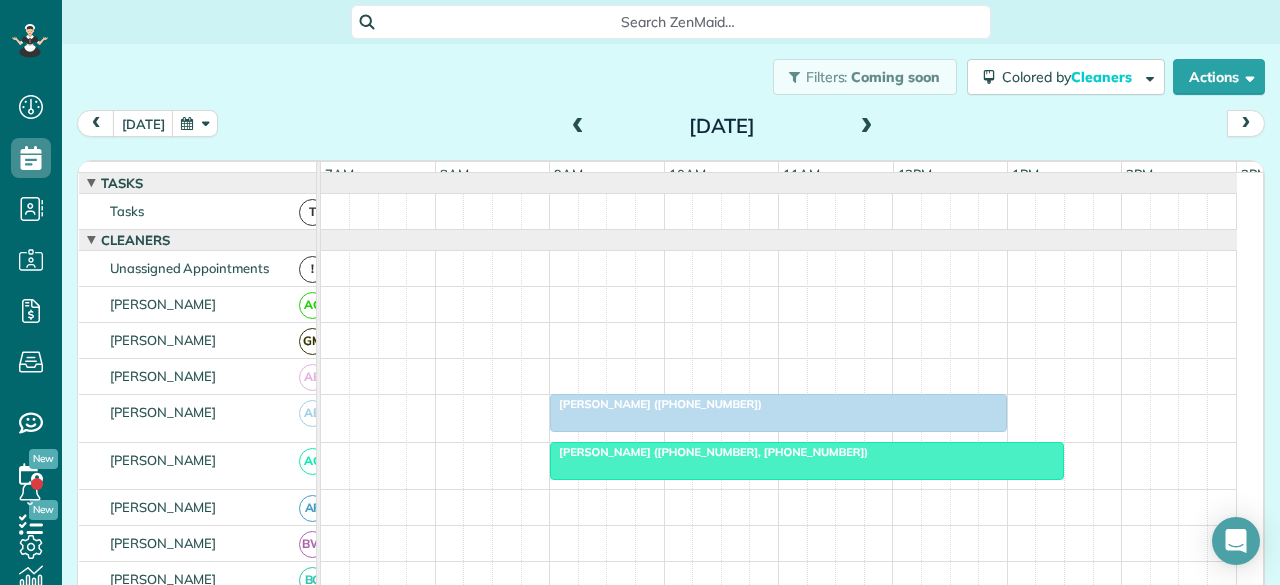 click at bounding box center (867, 127) 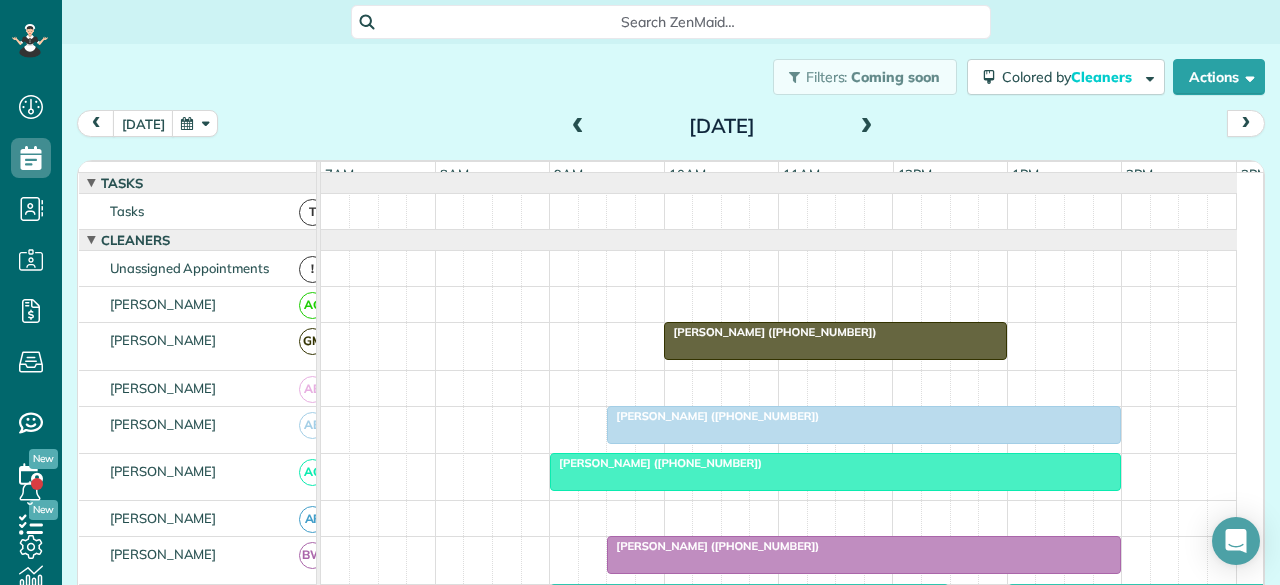 scroll, scrollTop: 178, scrollLeft: 0, axis: vertical 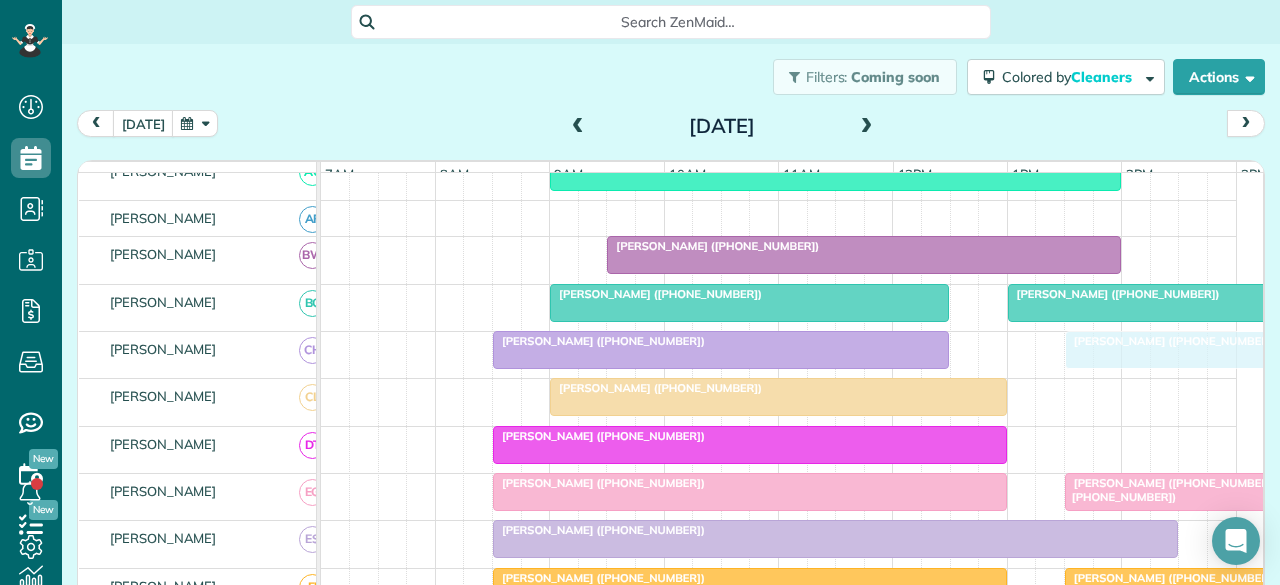 drag, startPoint x: 1031, startPoint y: 355, endPoint x: 1086, endPoint y: 358, distance: 55.081757 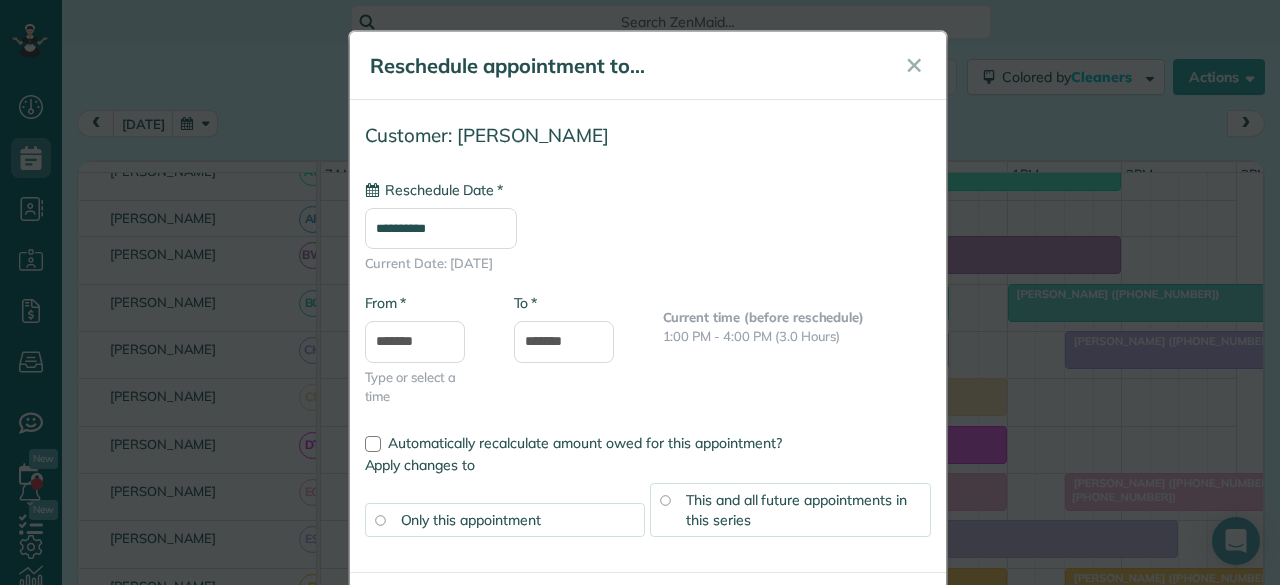 click on "**********" at bounding box center [441, 228] 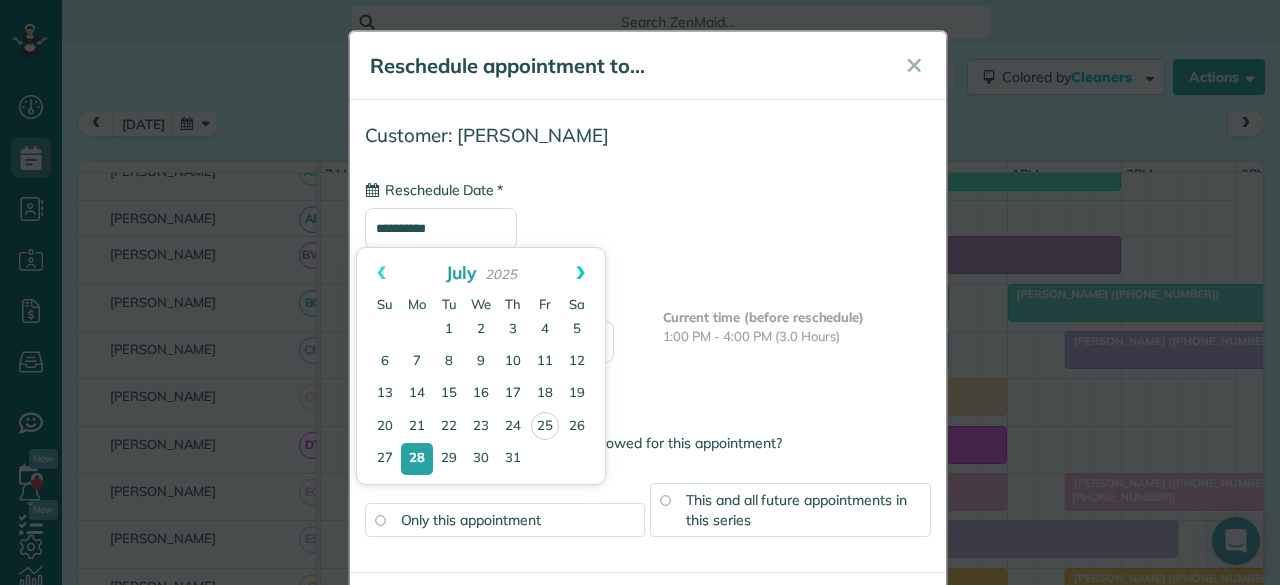 click on "Next" at bounding box center (580, 273) 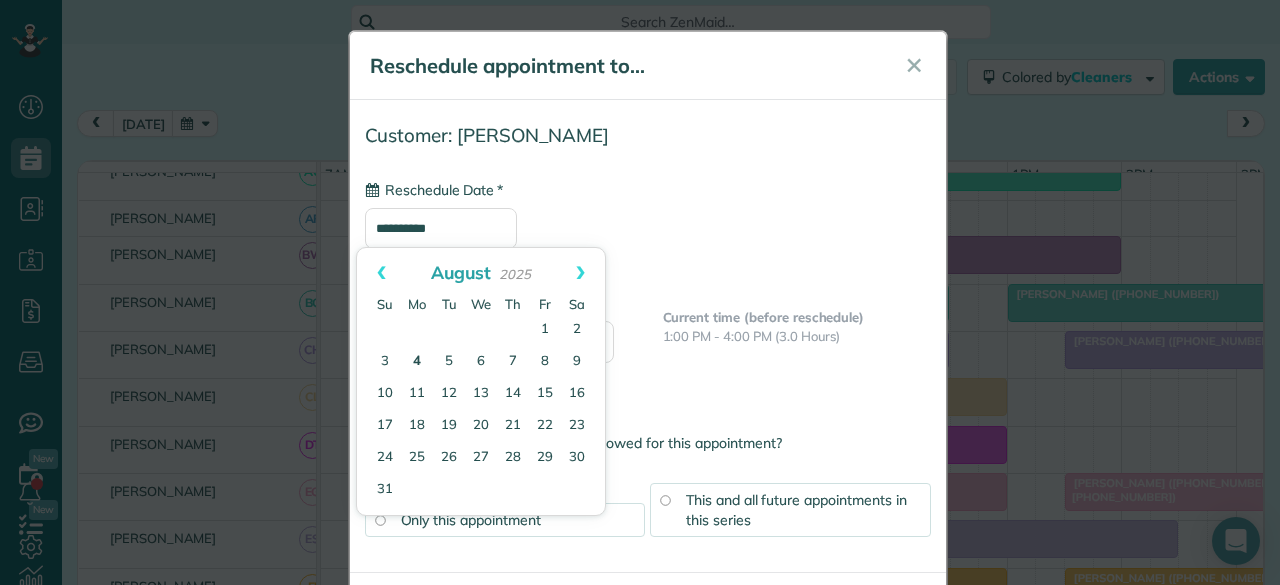 click on "4" at bounding box center (417, 362) 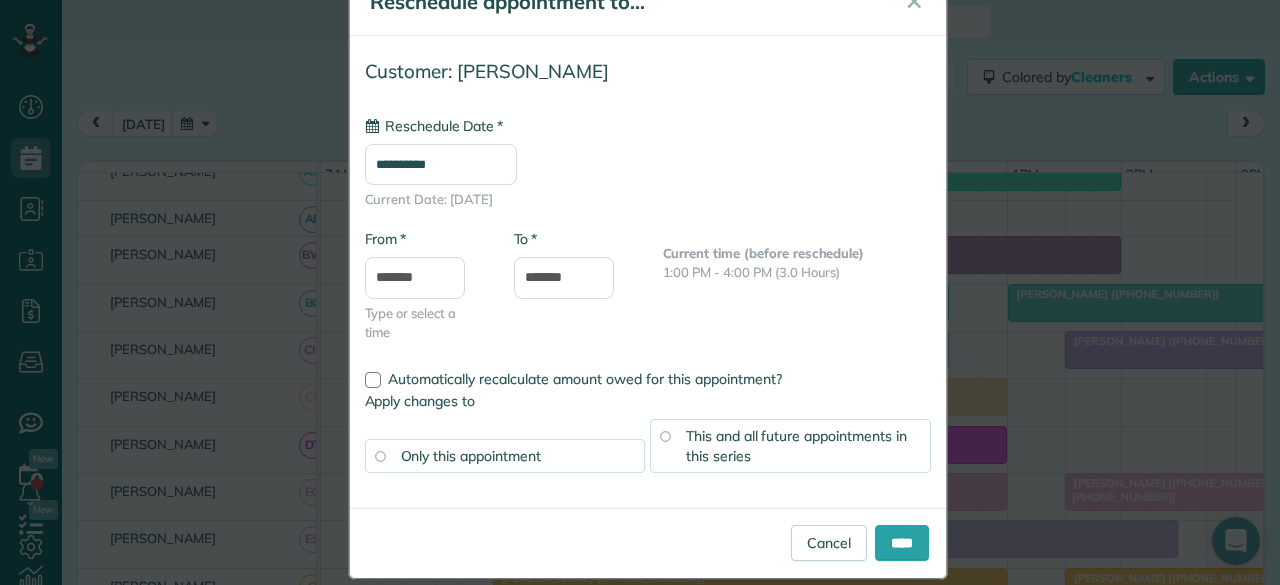scroll, scrollTop: 86, scrollLeft: 0, axis: vertical 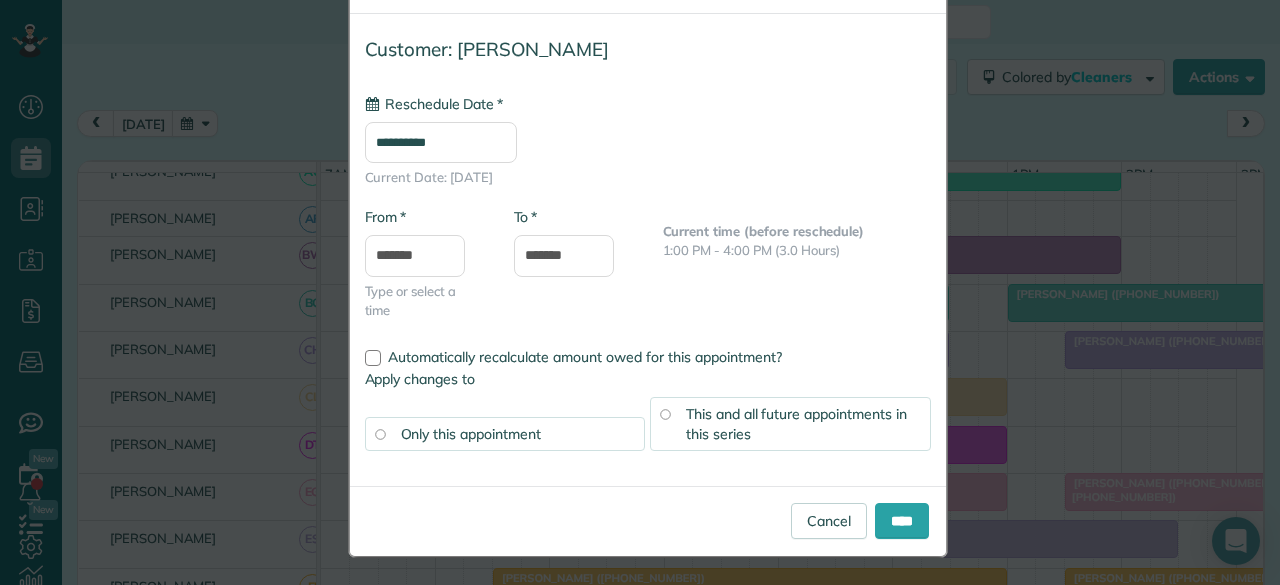 click on "This and all future appointments in this series" at bounding box center (796, 424) 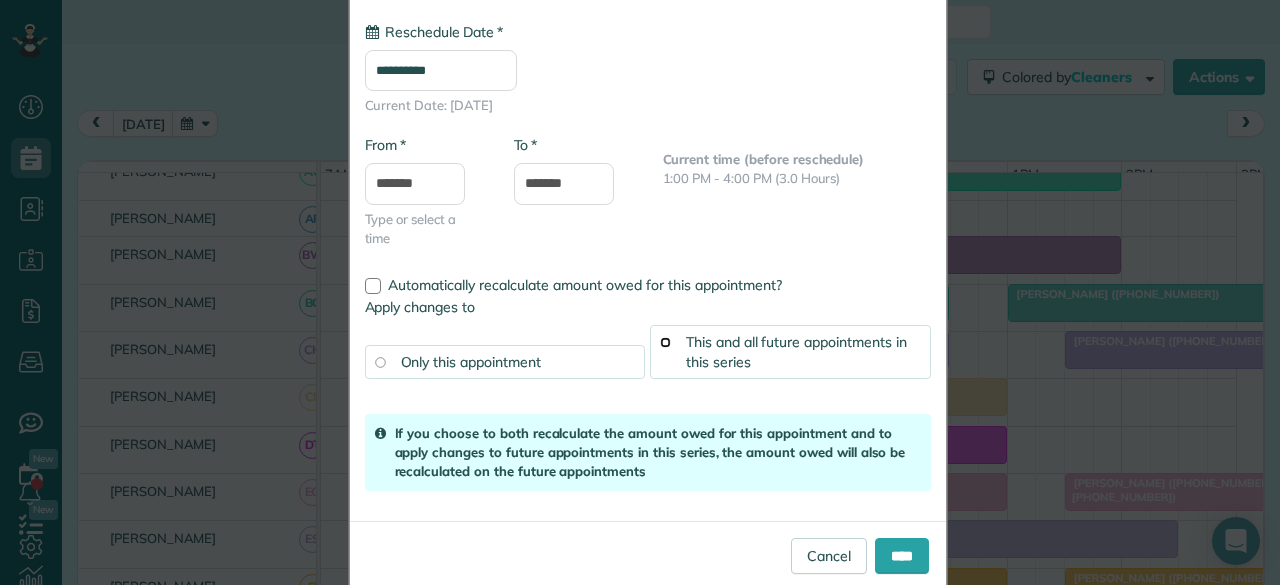 scroll, scrollTop: 193, scrollLeft: 0, axis: vertical 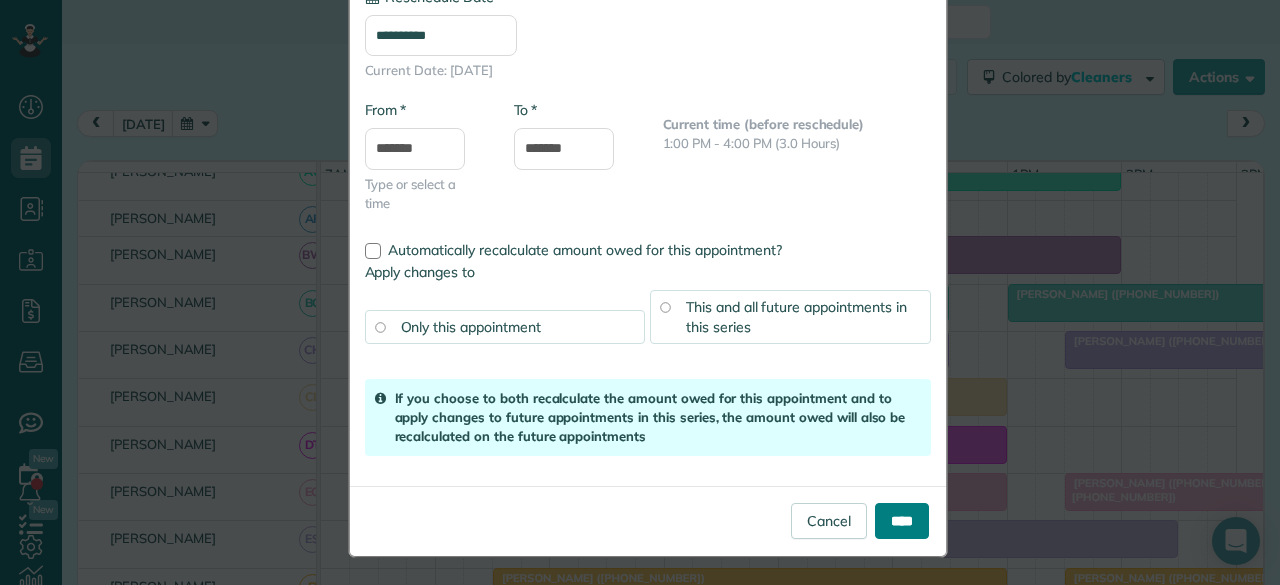 click on "****" at bounding box center (902, 521) 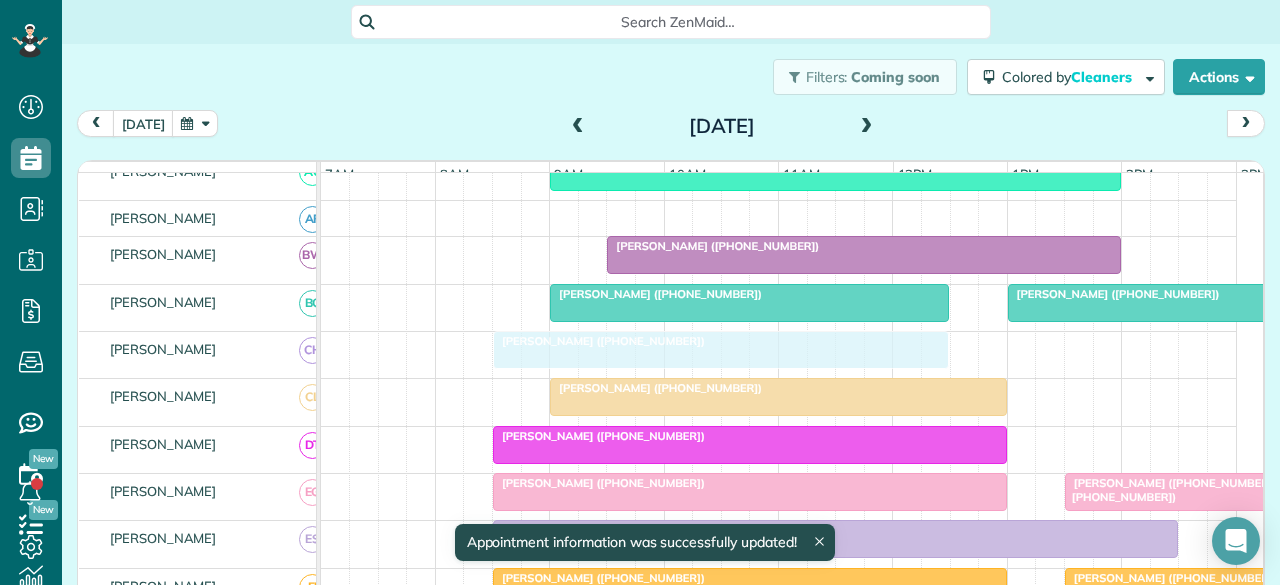 scroll, scrollTop: 600, scrollLeft: 0, axis: vertical 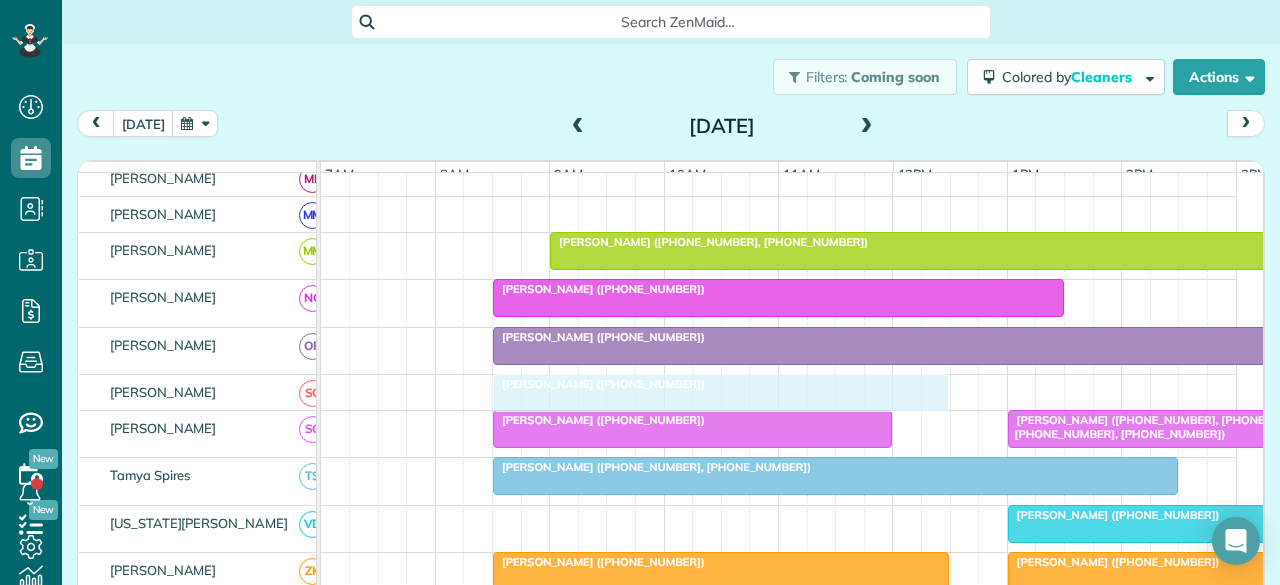 drag, startPoint x: 592, startPoint y: 354, endPoint x: 580, endPoint y: 397, distance: 44.64303 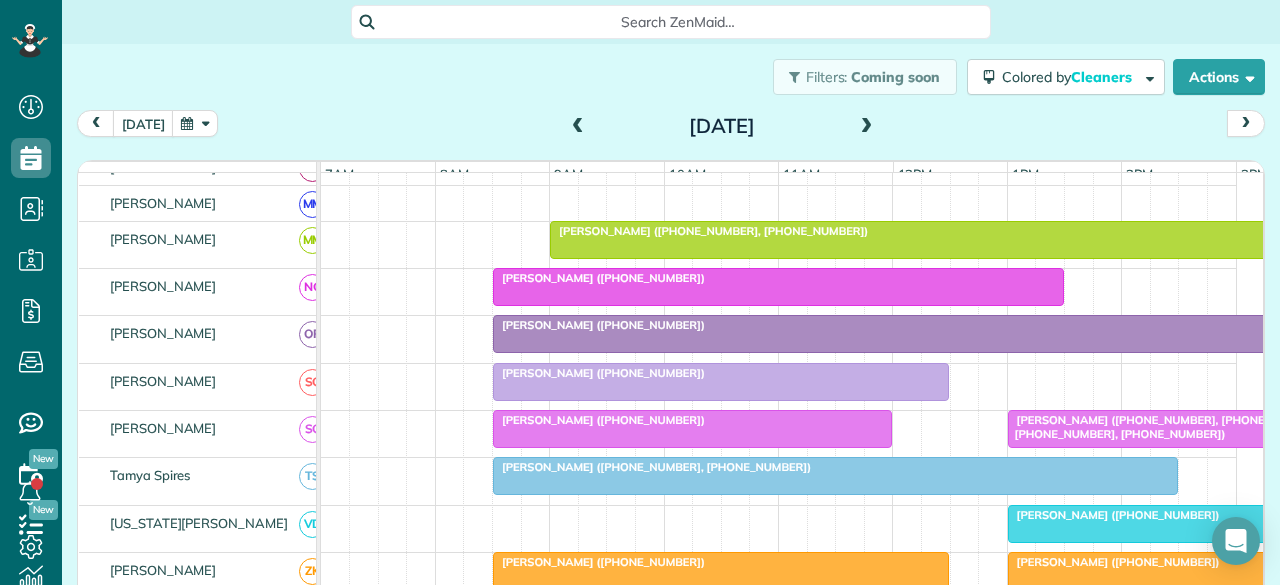 scroll, scrollTop: 1088, scrollLeft: 0, axis: vertical 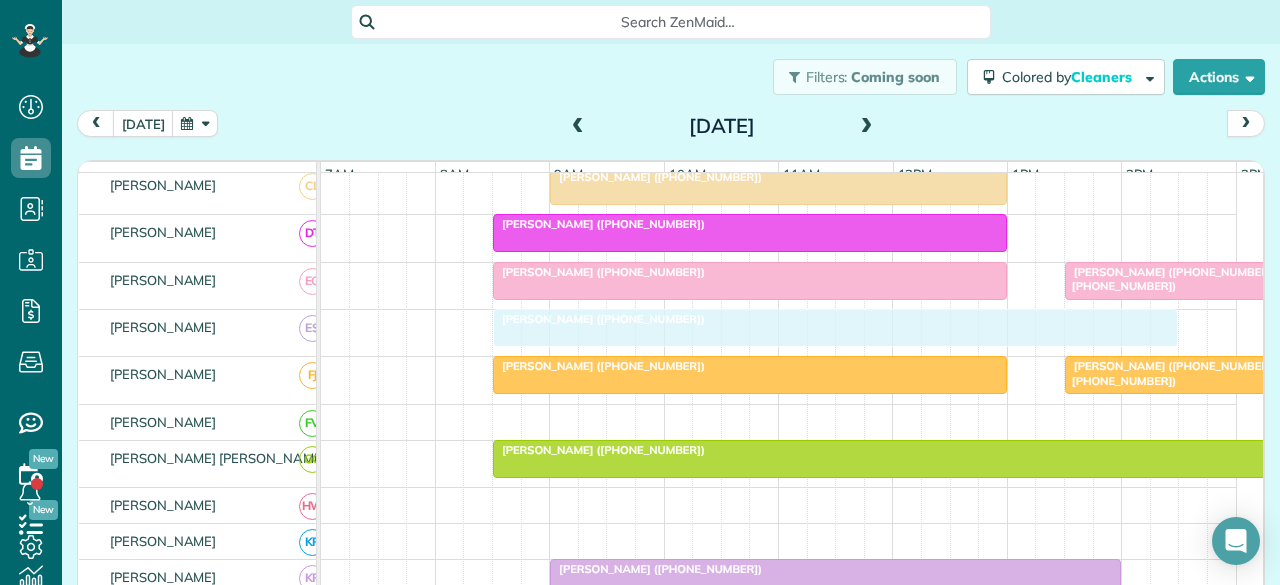 drag, startPoint x: 542, startPoint y: 434, endPoint x: 534, endPoint y: 334, distance: 100.31949 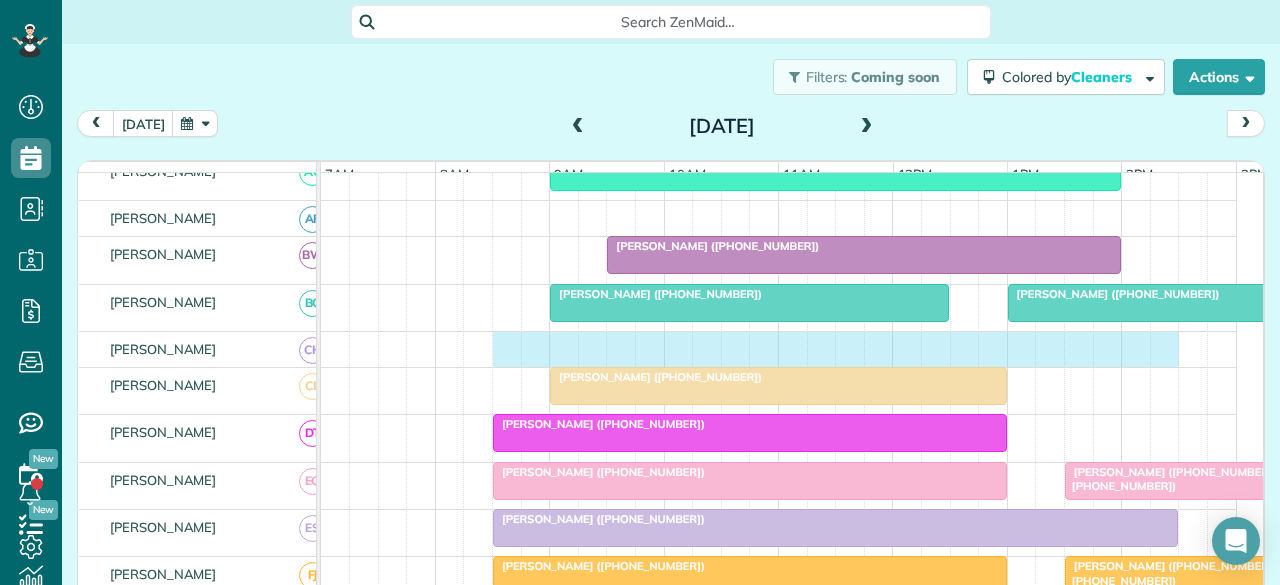 drag, startPoint x: 490, startPoint y: 355, endPoint x: 1152, endPoint y: 340, distance: 662.1699 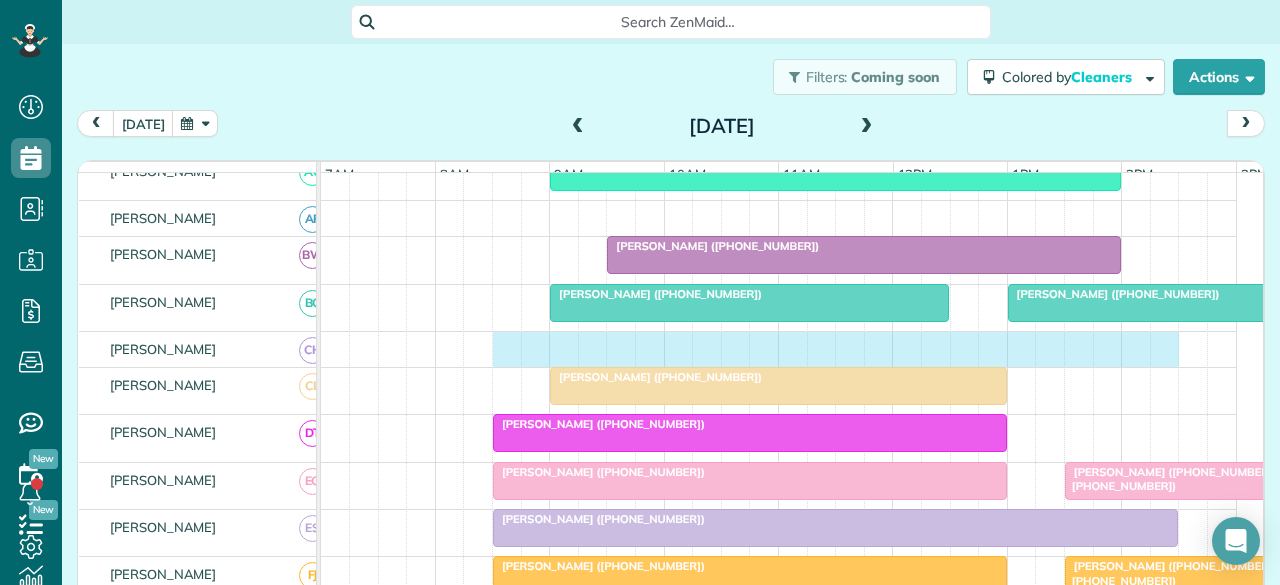 click on "Roopa Desai (+14695369795)                 Sonja Ryberg (+12147078013)         Charlsye Lewis (+18179387399)                 Laura Perry (+12146688618)         Mike Copeland (+18179464123) Michael Harz (+17607746408)                 Nancy Contie (+18173081624)         Liz Smith (+12142054200)         Lonnie Murphy (+18179058983, +18174319880) Bennett Riley (+18179882786)         Todd Williams (+13036185867)         Lonnie Murphy (+18179058983, +18174319880) Cathy Lee (+12148080220)                 Yvonne Maynard (+16827075369)                         Nyki Crymes (+18177732708)         Phillip Gracia (Office) (+18174464777, +18174018953)         Kim Sakovich (+18173605352)         George Miller (+16822566167) Deborah Nelson (+18176144678)                         Stephanie Kramer (+18174545499, +18172230542)         Dorothy Bakintas (+18175544209)         Yvonne Maynard (+16827075369)         Marie Kandra (+18108145507)         Tracey Smith (+17024132749)" at bounding box center [779, 782] 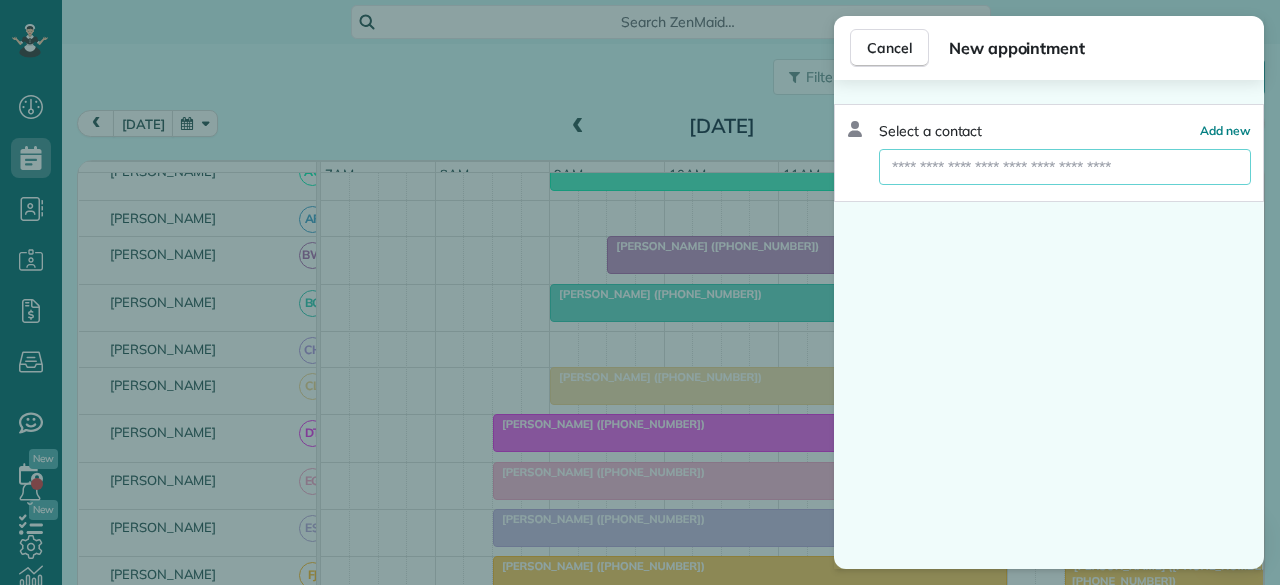 click at bounding box center (1065, 167) 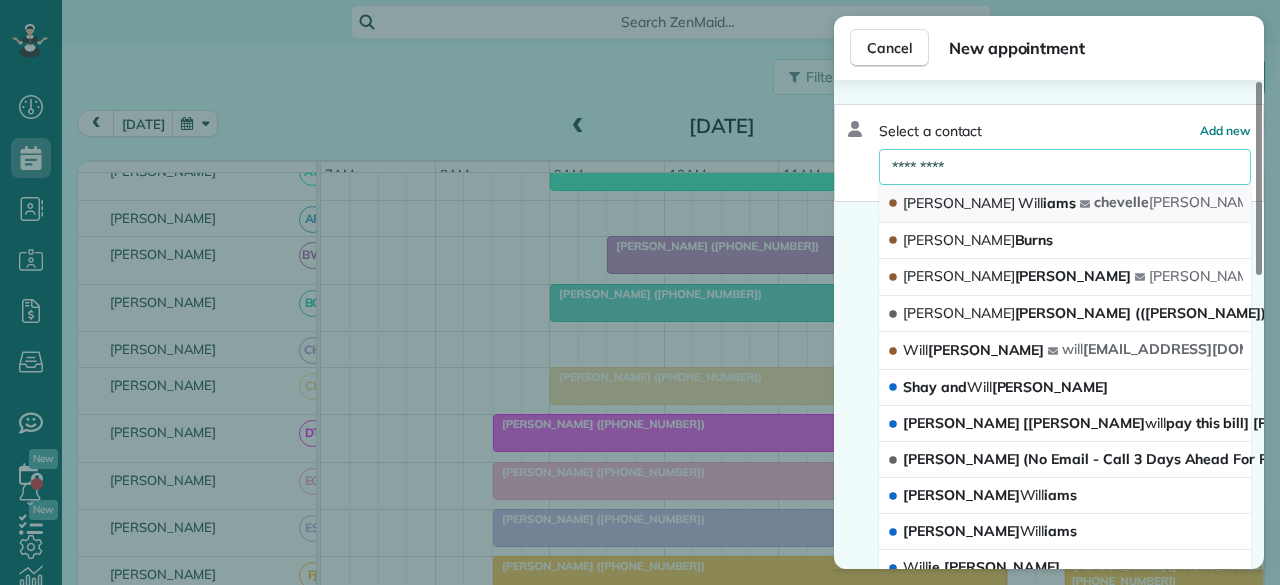 type on "*********" 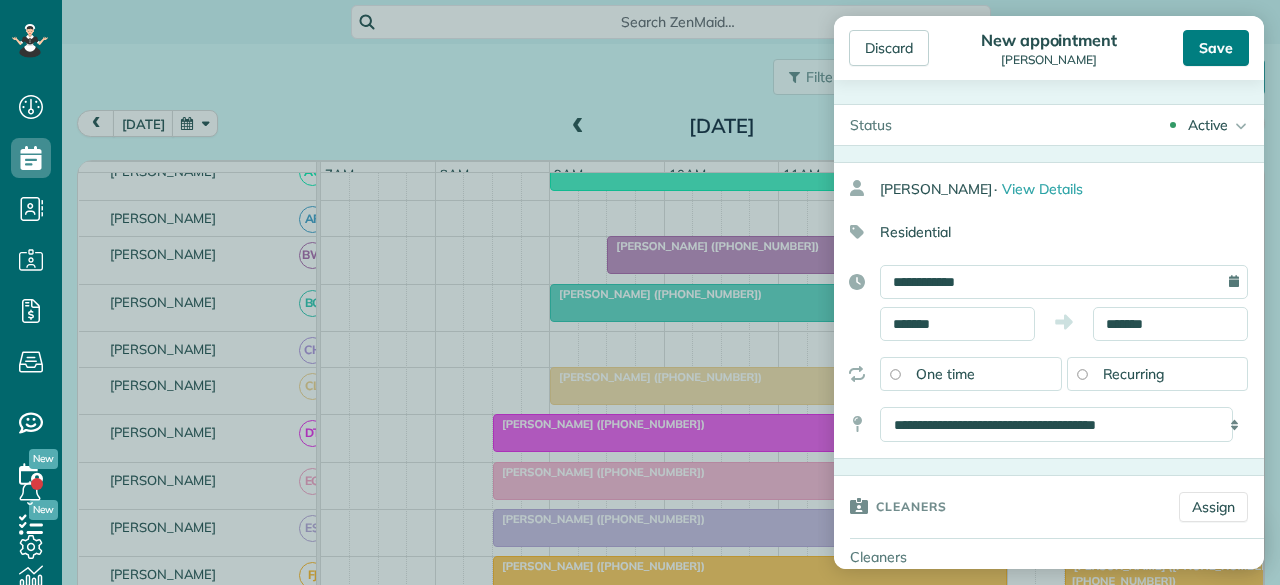 click on "Save" at bounding box center [1216, 48] 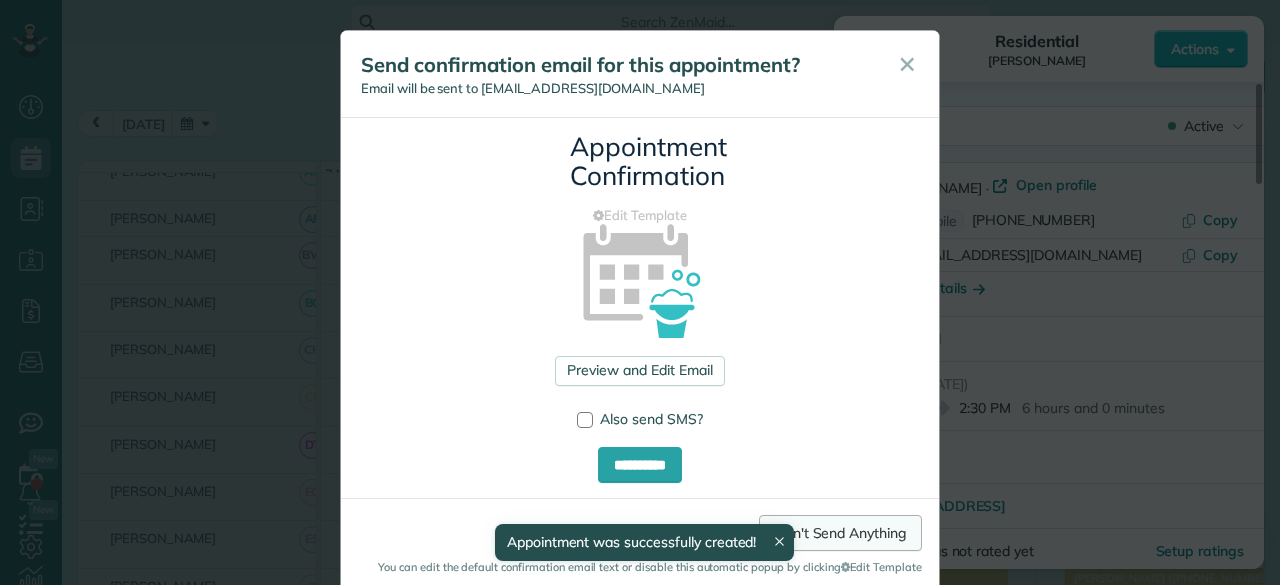 click on "Don't Send Anything" at bounding box center [840, 533] 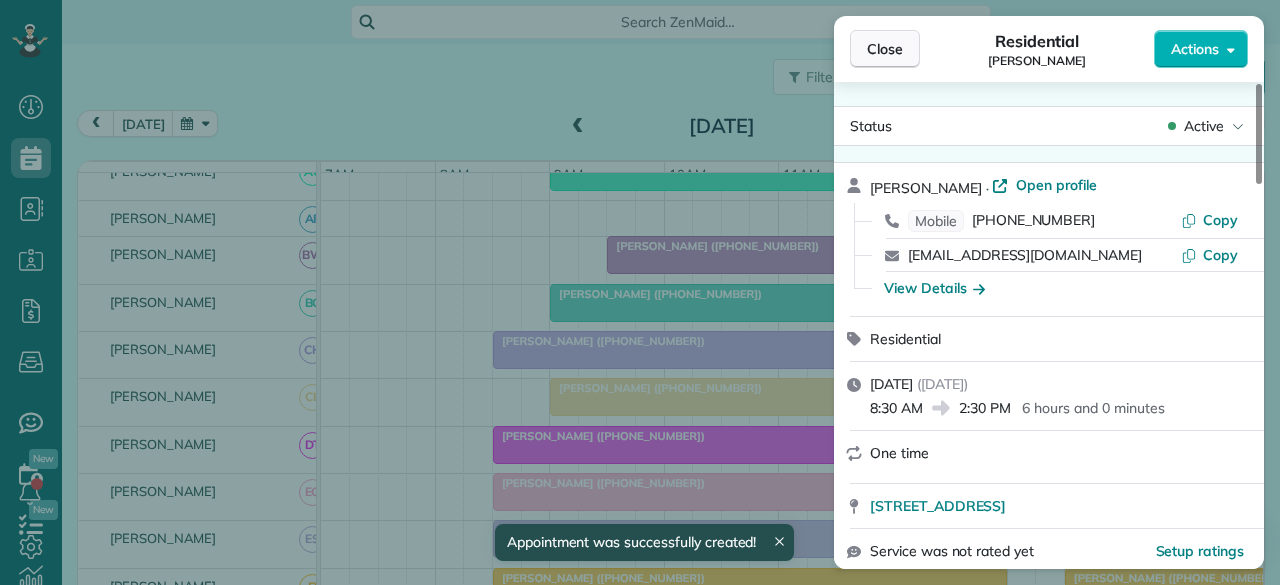 click on "Close" at bounding box center [885, 49] 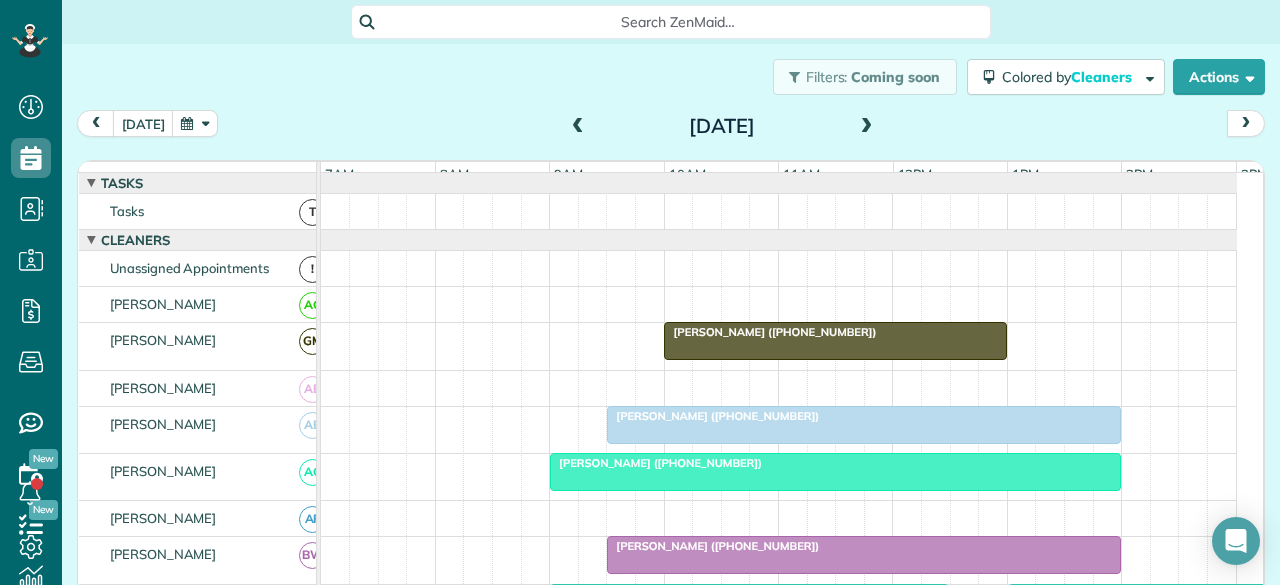 click at bounding box center (578, 127) 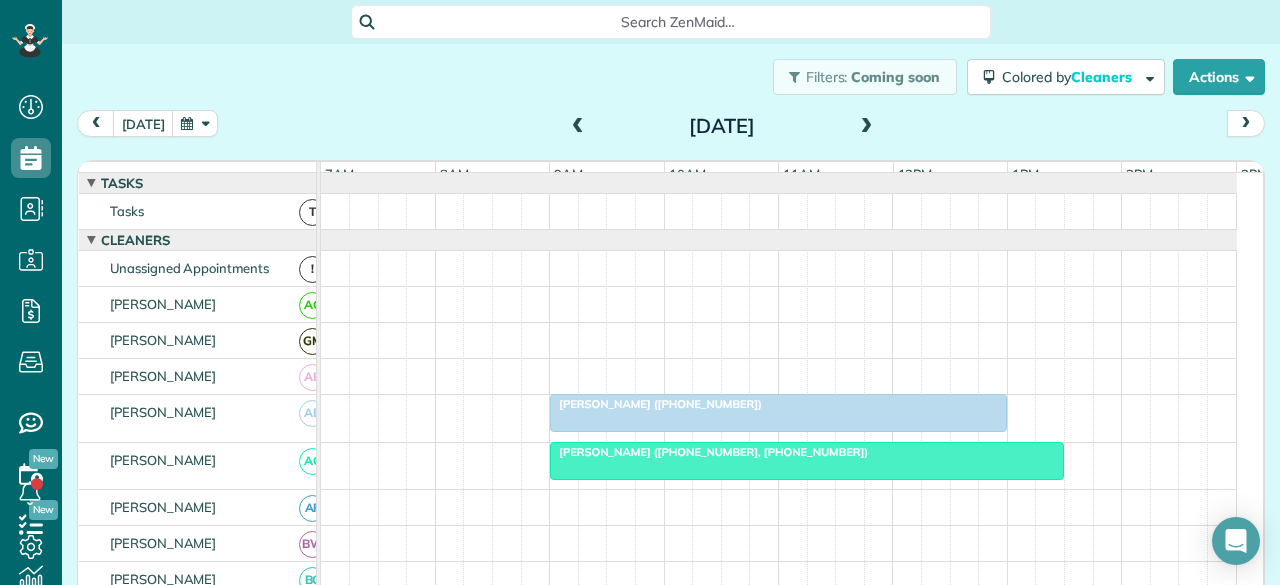click at bounding box center [578, 127] 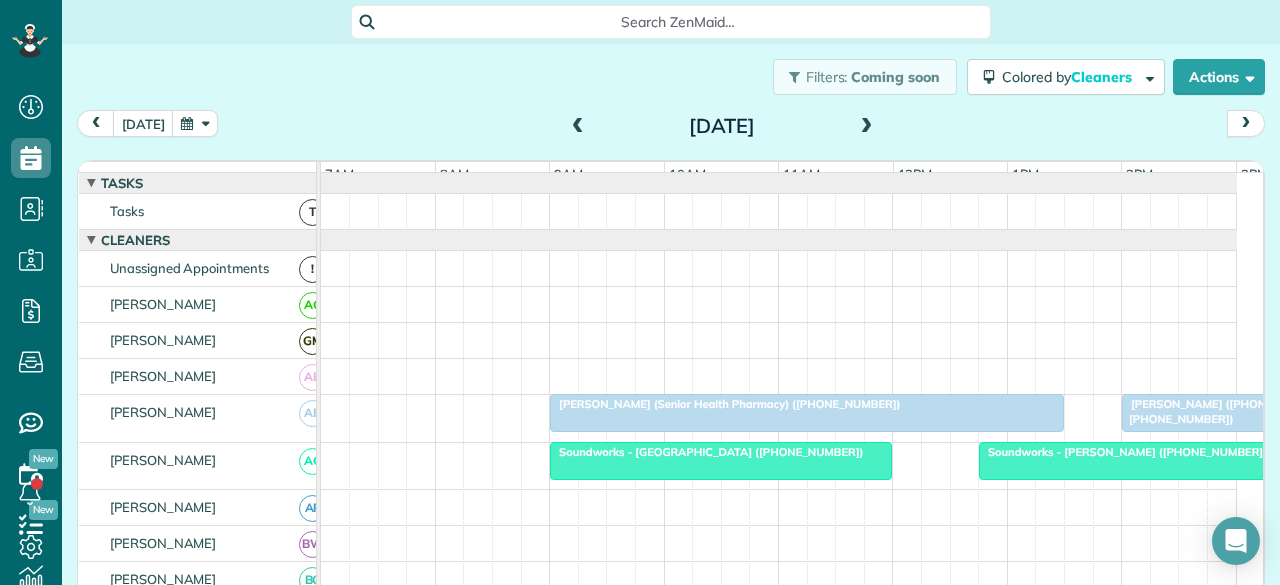 scroll, scrollTop: 128, scrollLeft: 0, axis: vertical 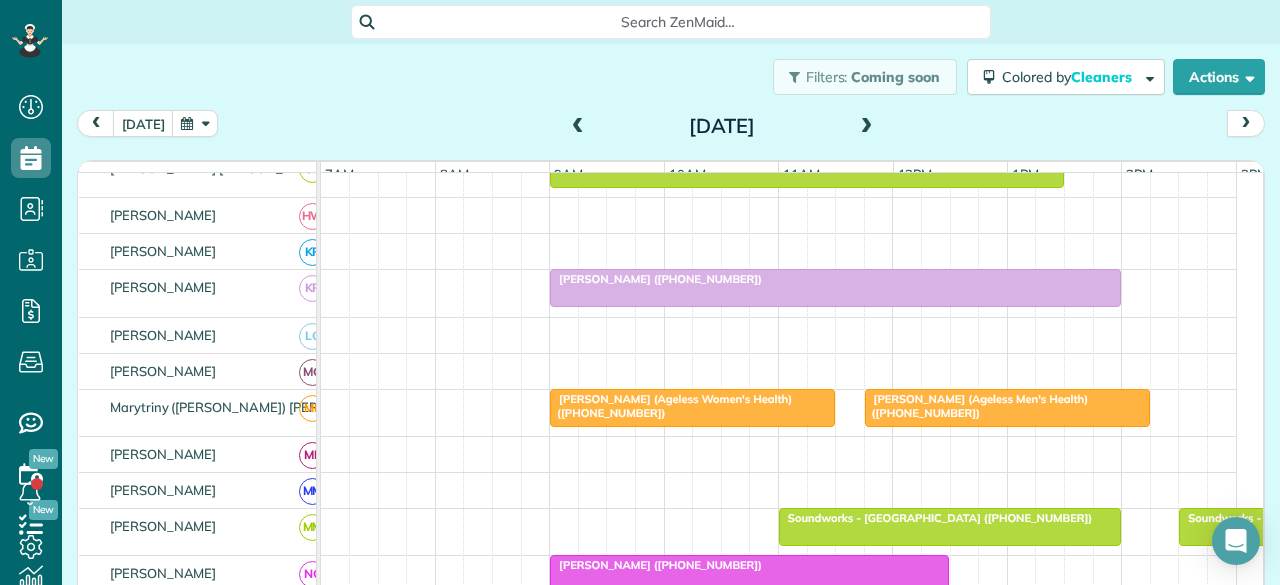 click at bounding box center [195, 123] 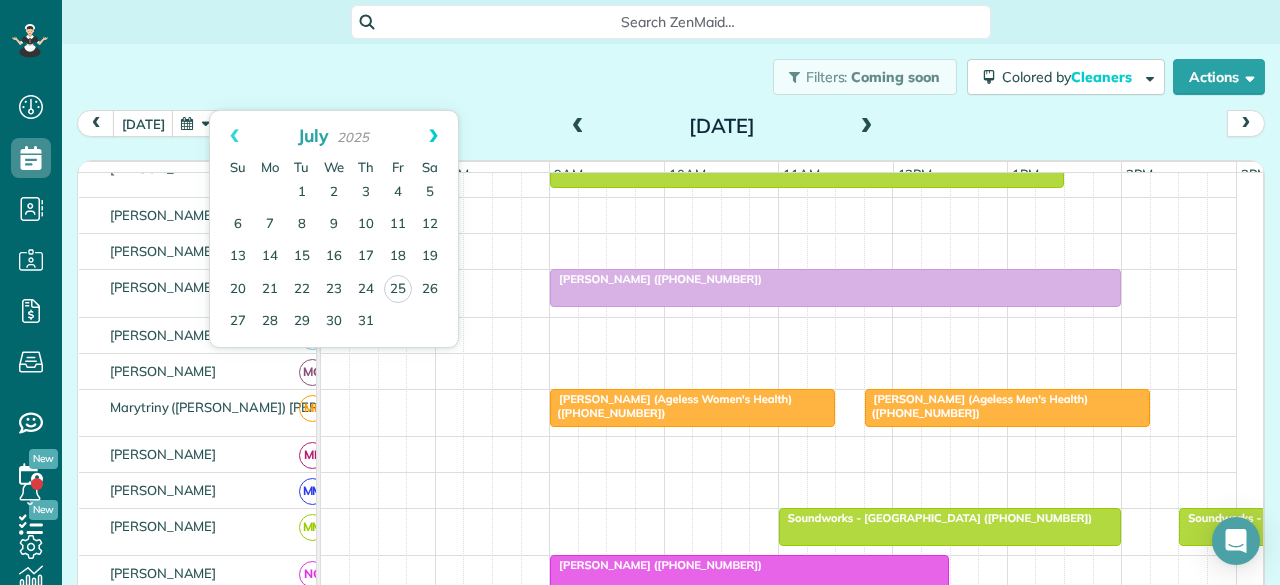 click on "Next" at bounding box center [433, 136] 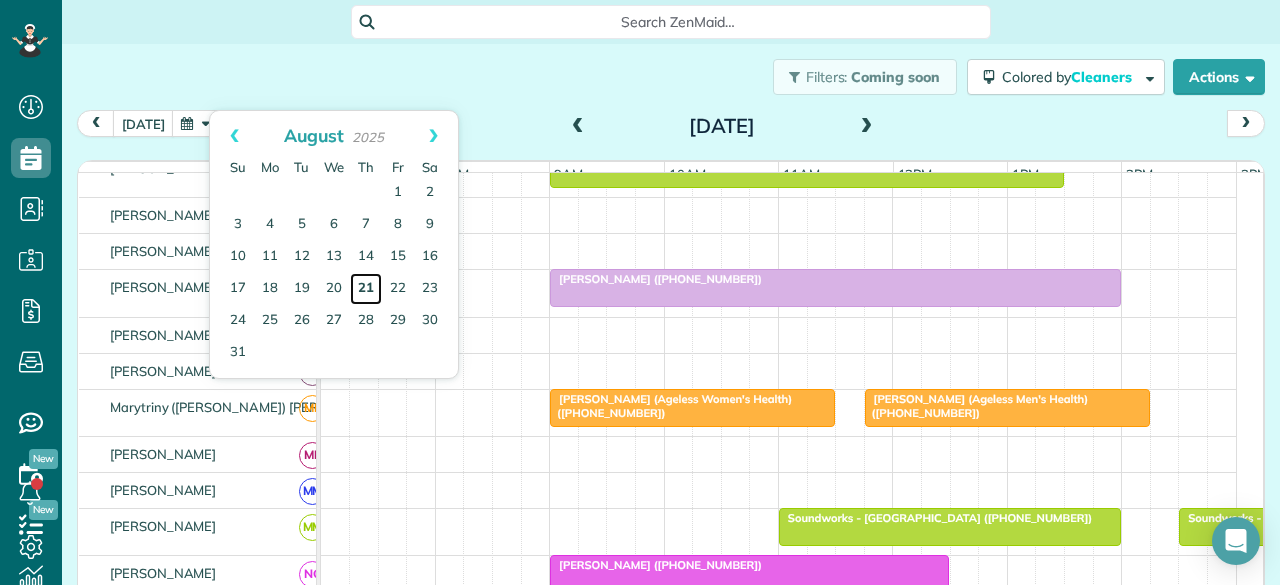 click on "21" at bounding box center [366, 289] 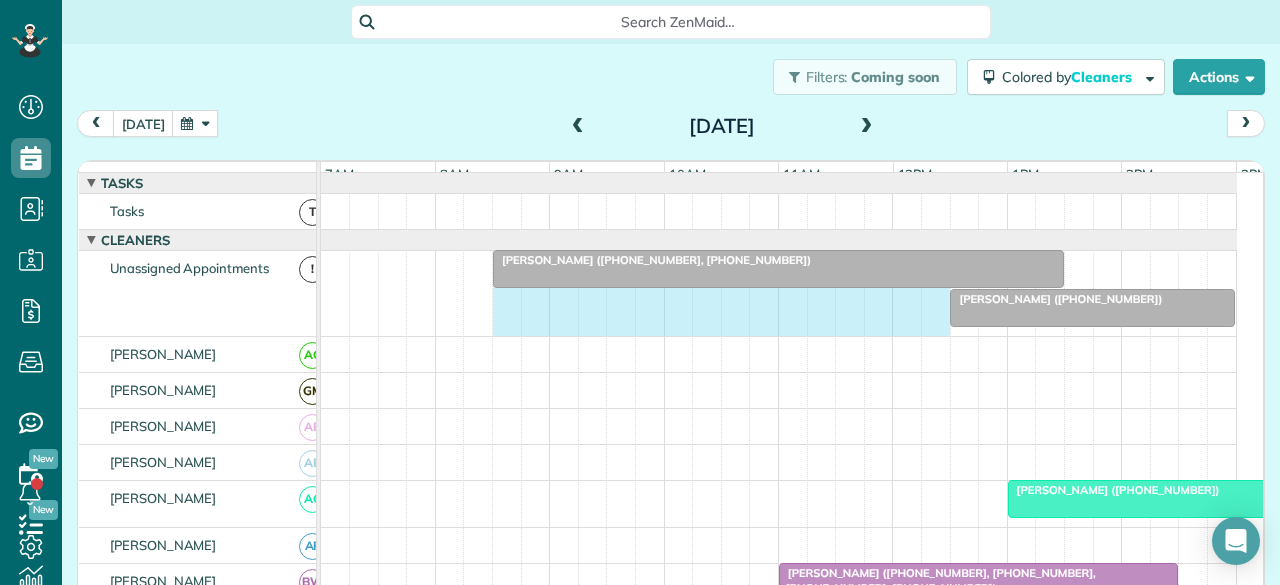 drag, startPoint x: 497, startPoint y: 326, endPoint x: 925, endPoint y: 319, distance: 428.05725 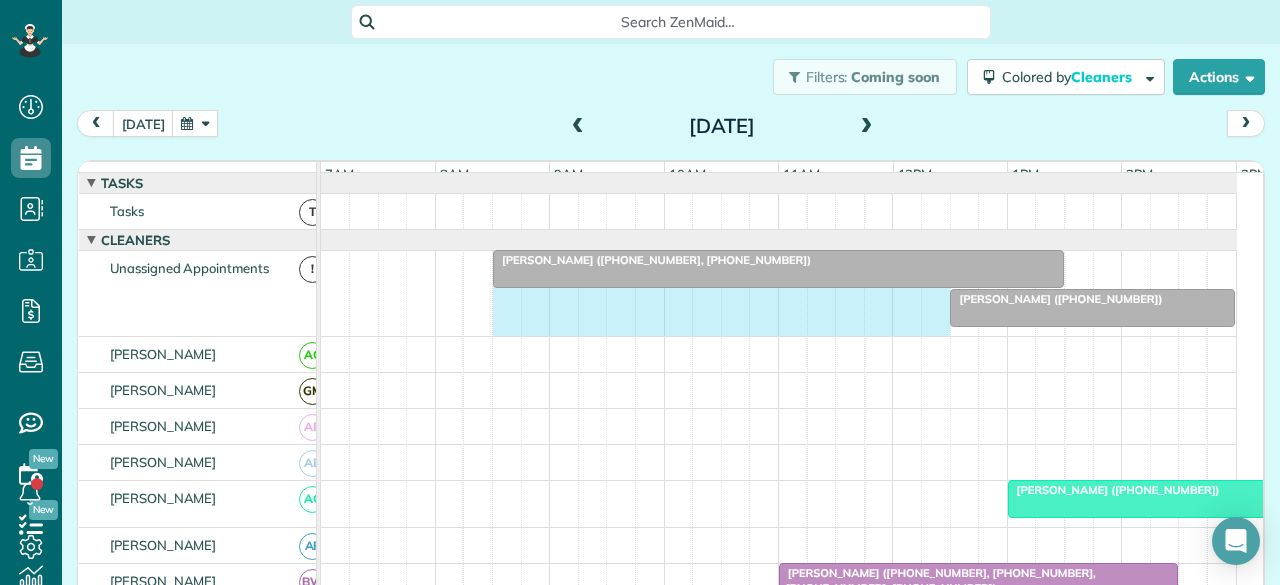 click on "Jana Vaughn (+18176831730) Doug Jones (+18174223154, +18174750979)" at bounding box center (779, 293) 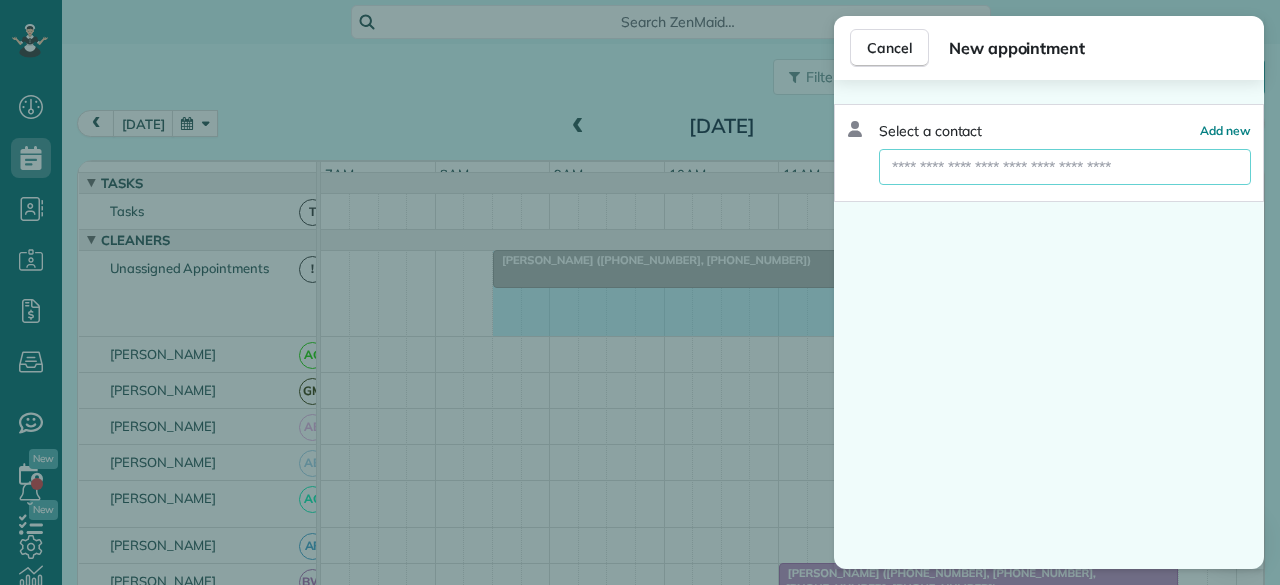 click at bounding box center [1065, 167] 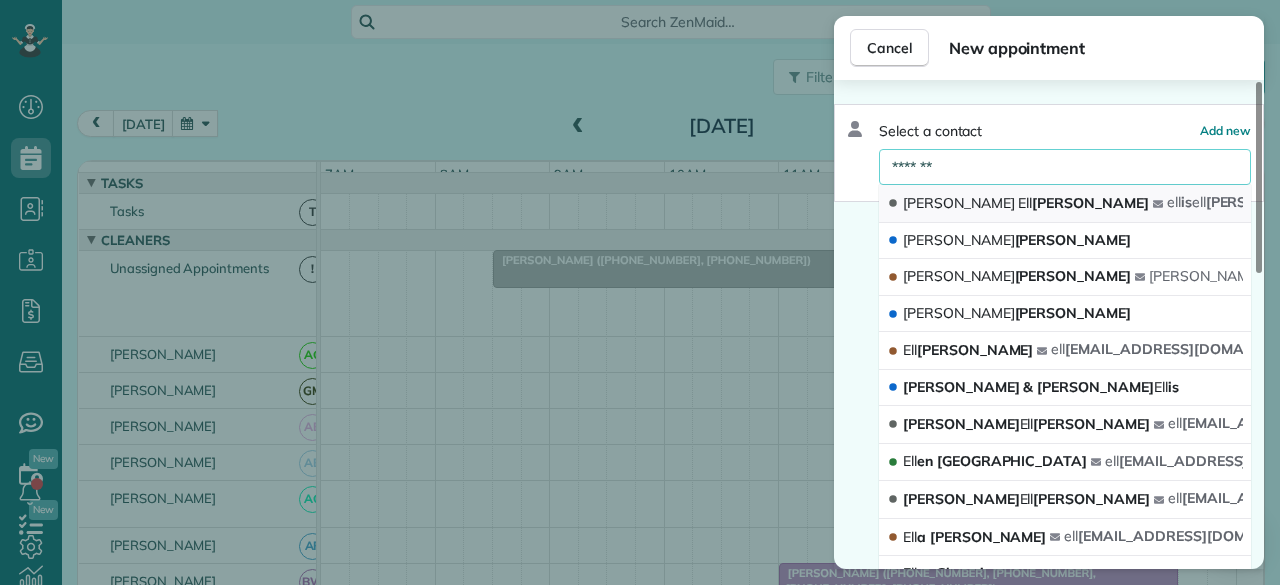 type on "*******" 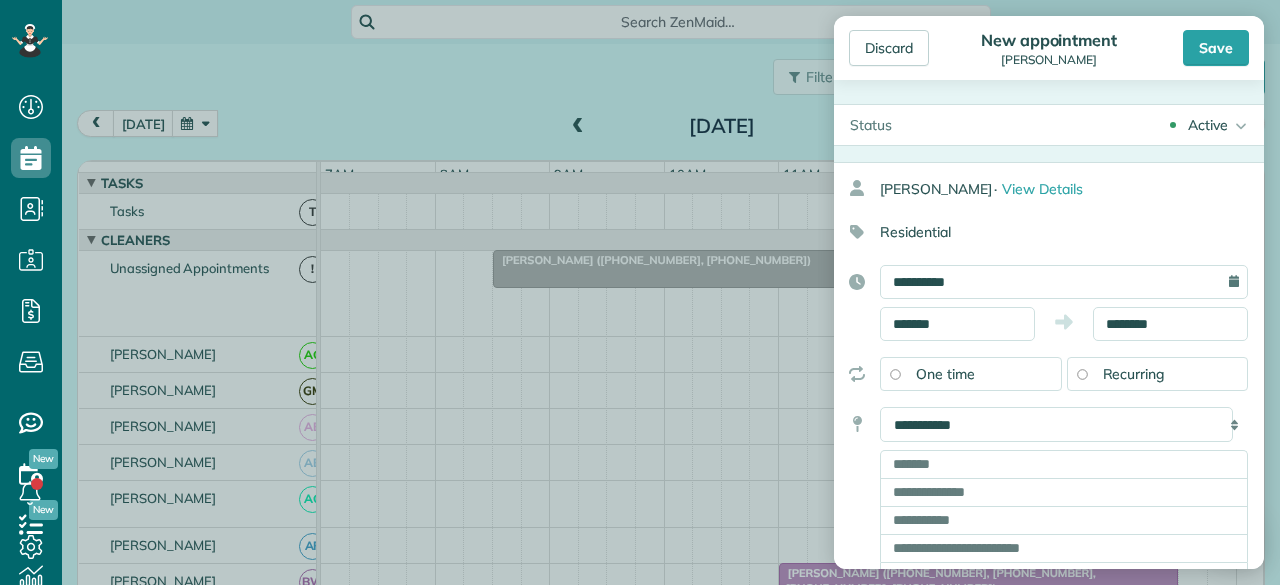 type on "**********" 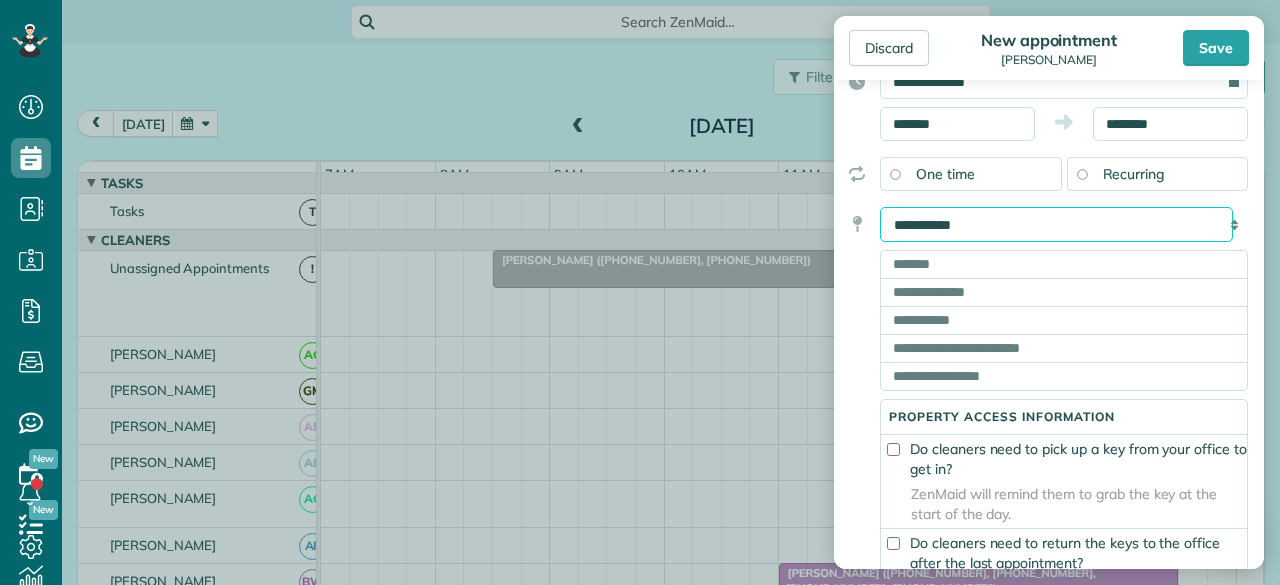 click on "**********" at bounding box center [1056, 224] 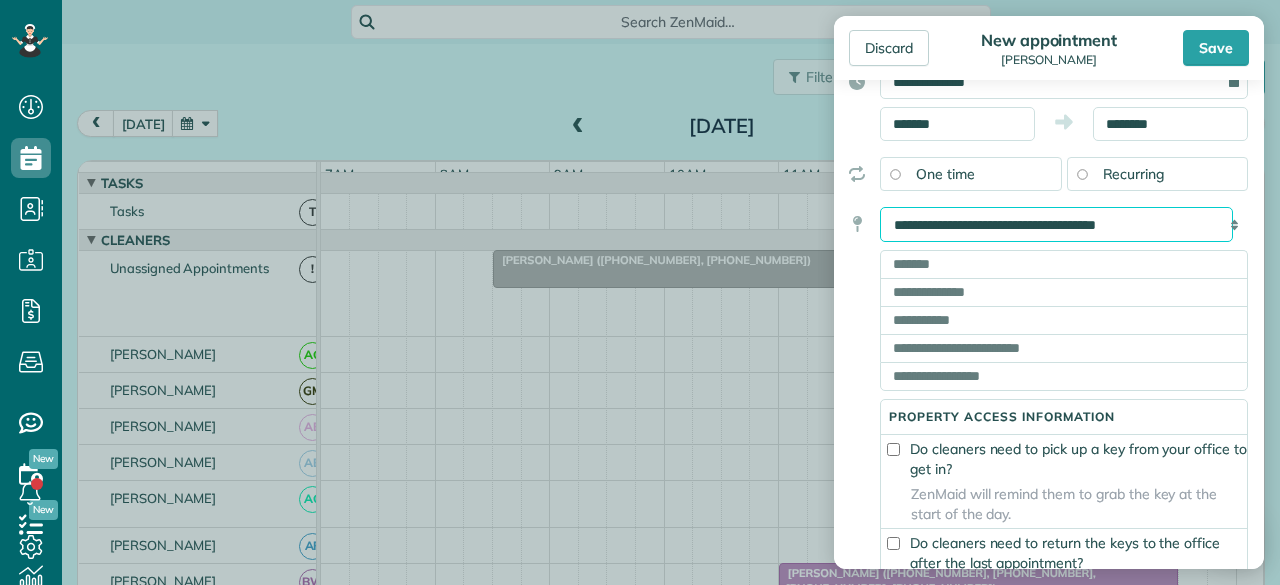 click on "**********" at bounding box center (1056, 224) 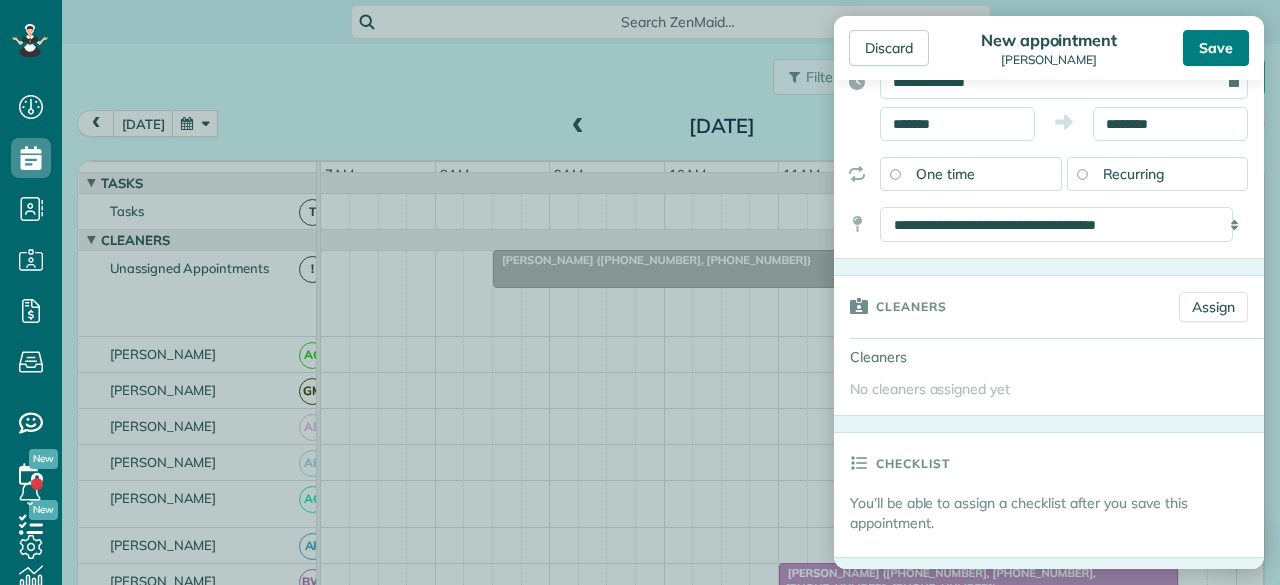click on "Save" at bounding box center [1216, 48] 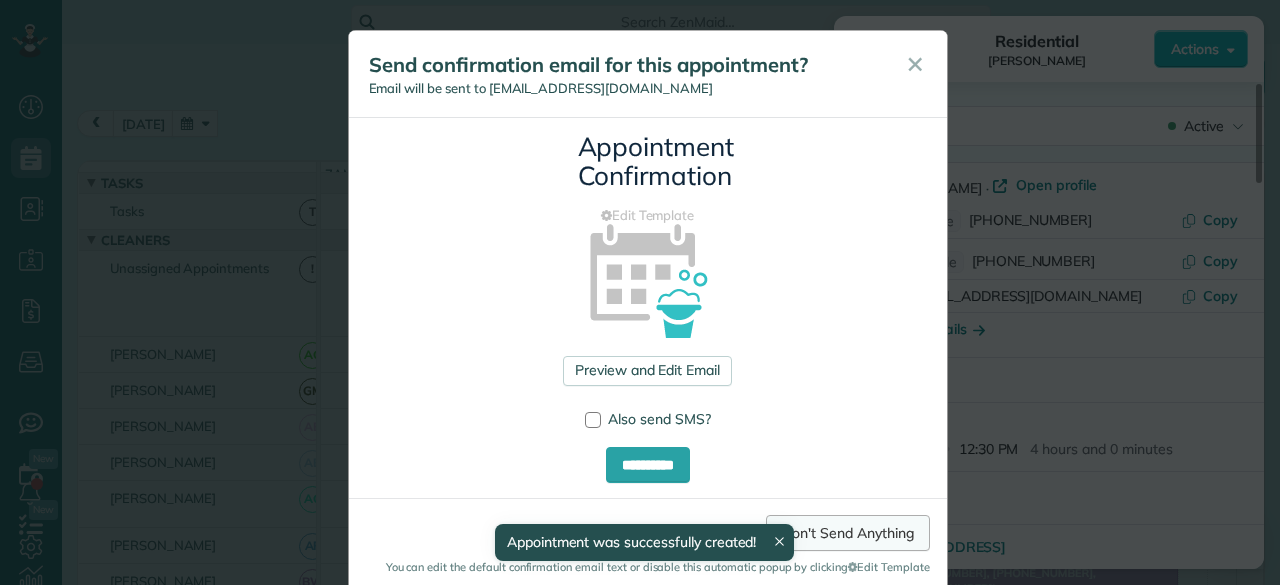click on "Don't Send Anything" at bounding box center (847, 533) 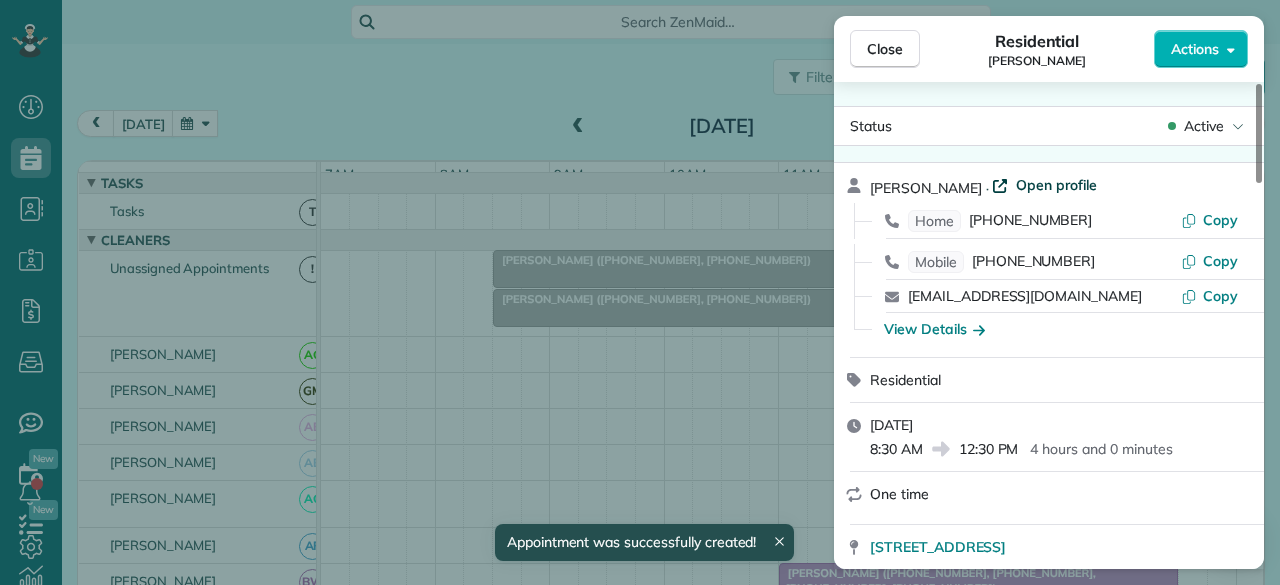 click on "Open profile" at bounding box center [1056, 185] 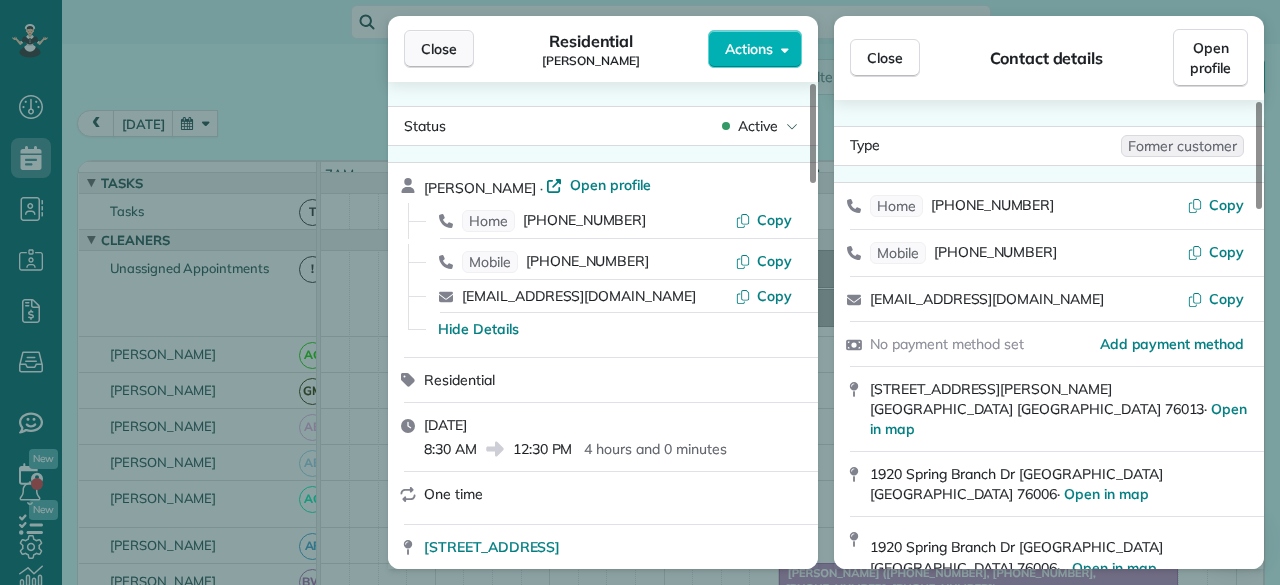click on "Close" at bounding box center [439, 49] 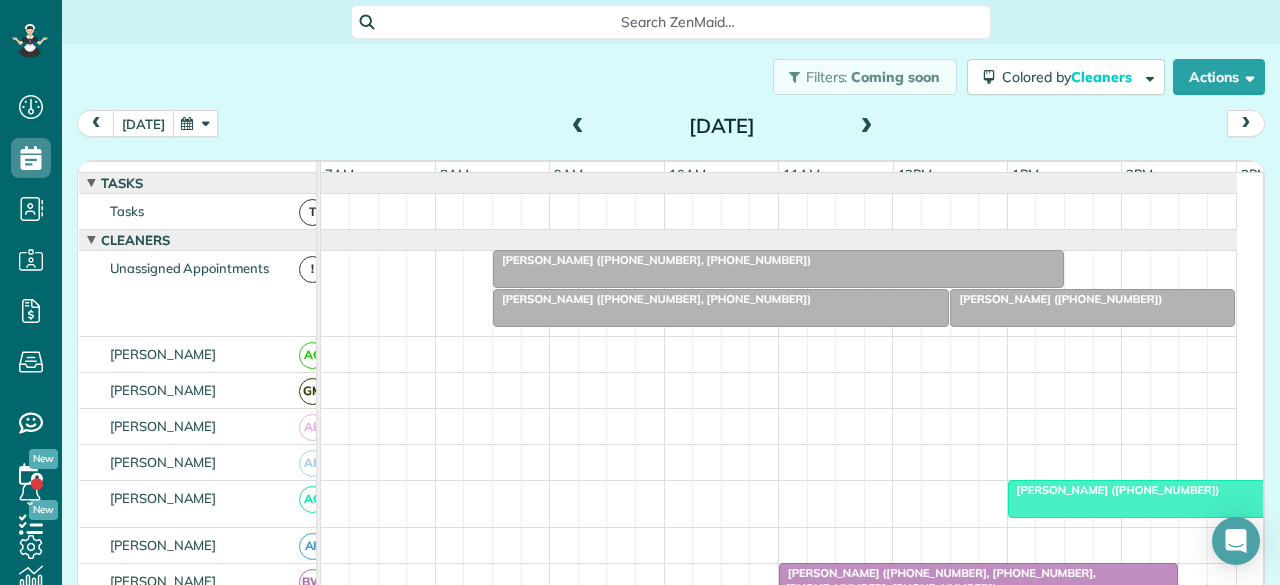 click on "today" at bounding box center [143, 123] 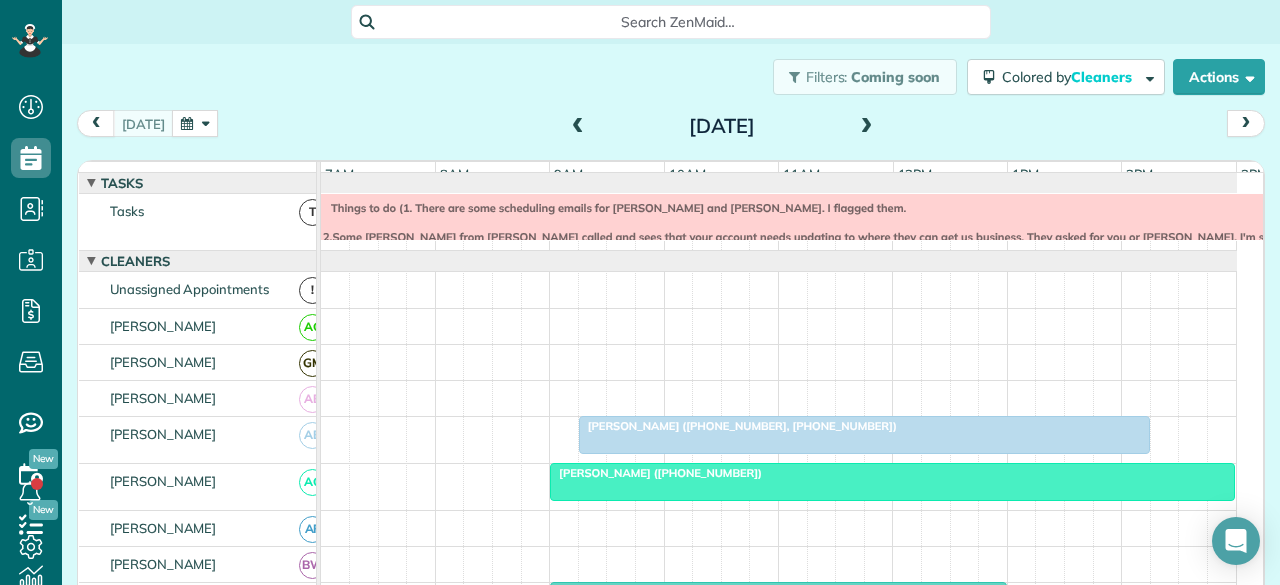 scroll, scrollTop: 21, scrollLeft: 0, axis: vertical 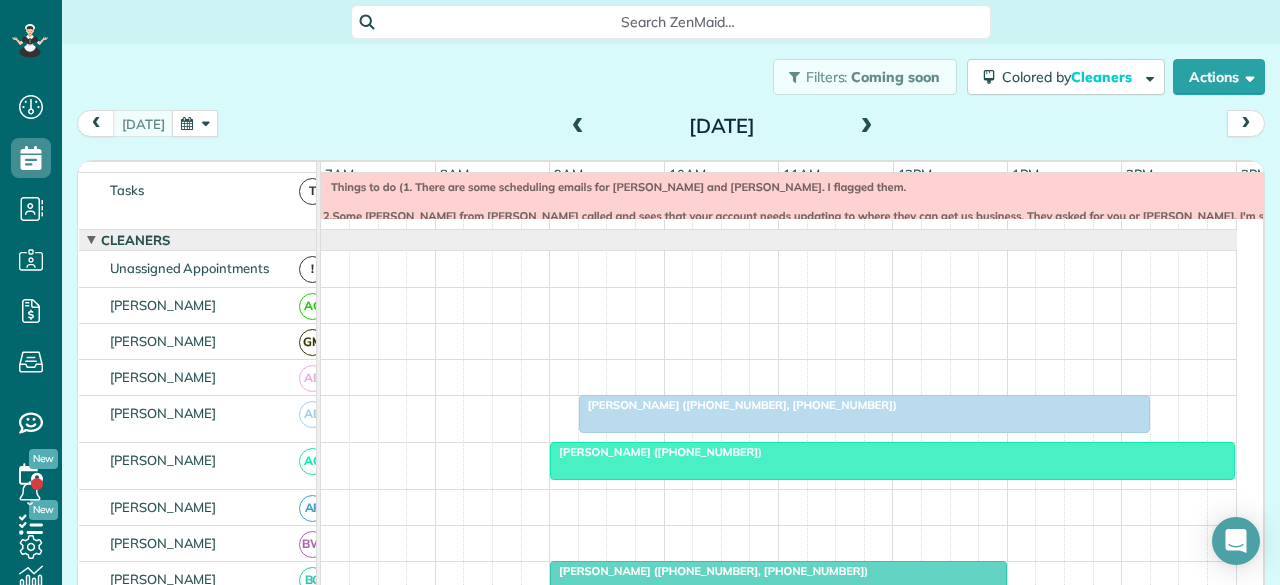 click on "Things to do (1. There are some scheduling emails for Addison and Catharine.  I flagged them.
2.Some guy Ryan from Yelp called and sees that your account needs updating to where they can get us business.  They asked for you or Steve.  I'm sure you're not interested but I told him I would pass the message on.  312-637-4288
3.)" at bounding box center [936, 223] 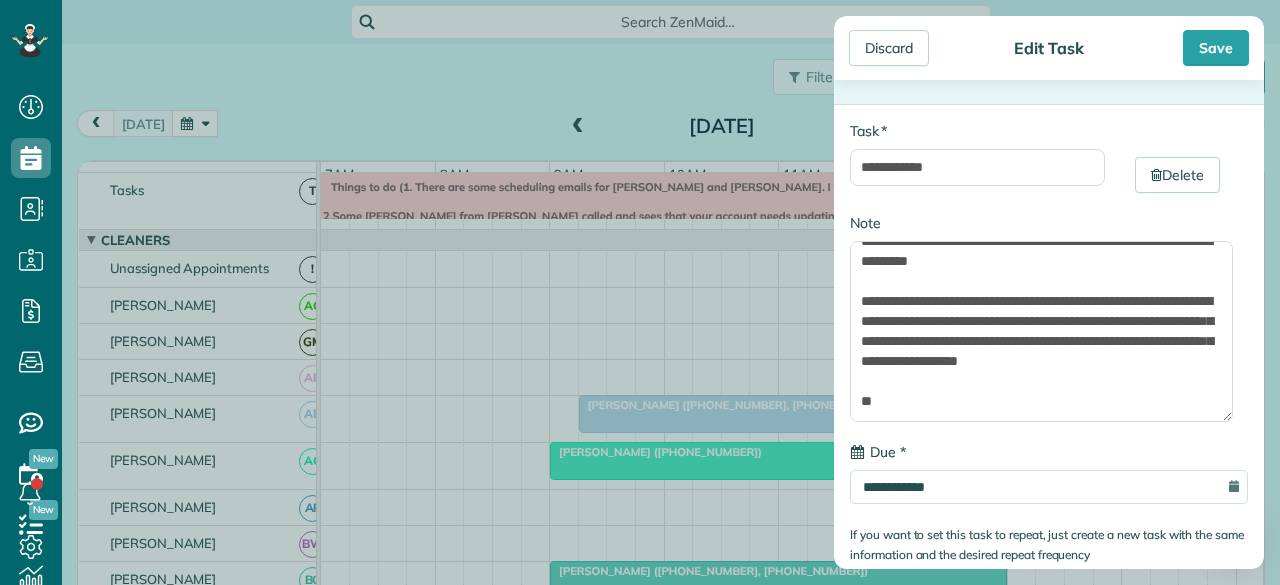 scroll, scrollTop: 40, scrollLeft: 0, axis: vertical 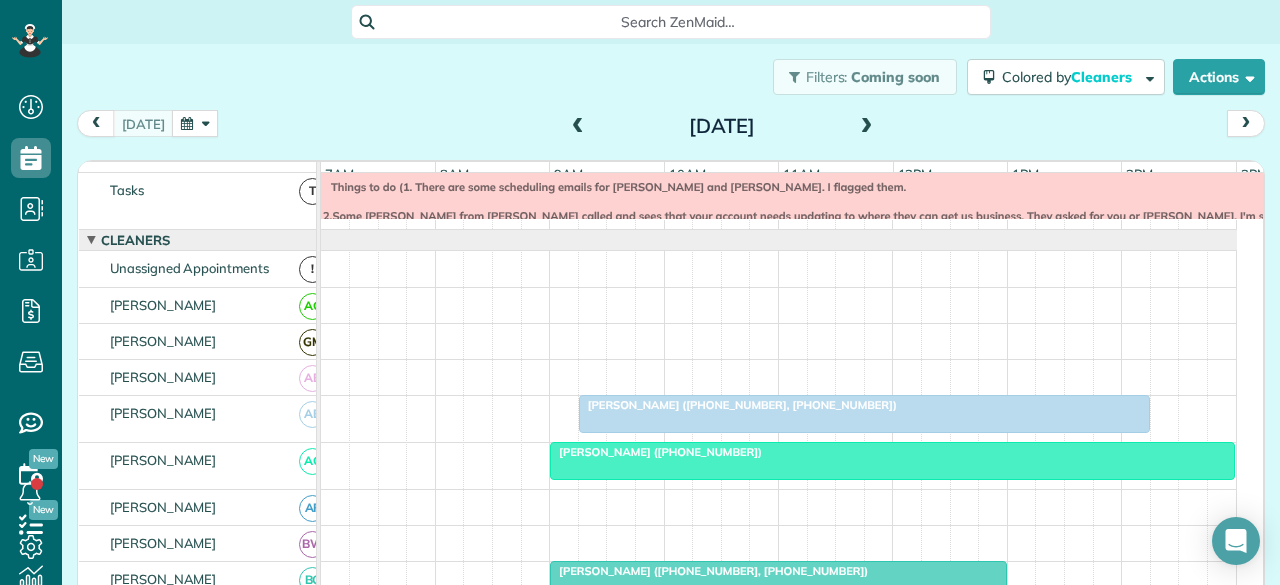 click on "**********" at bounding box center [640, 292] 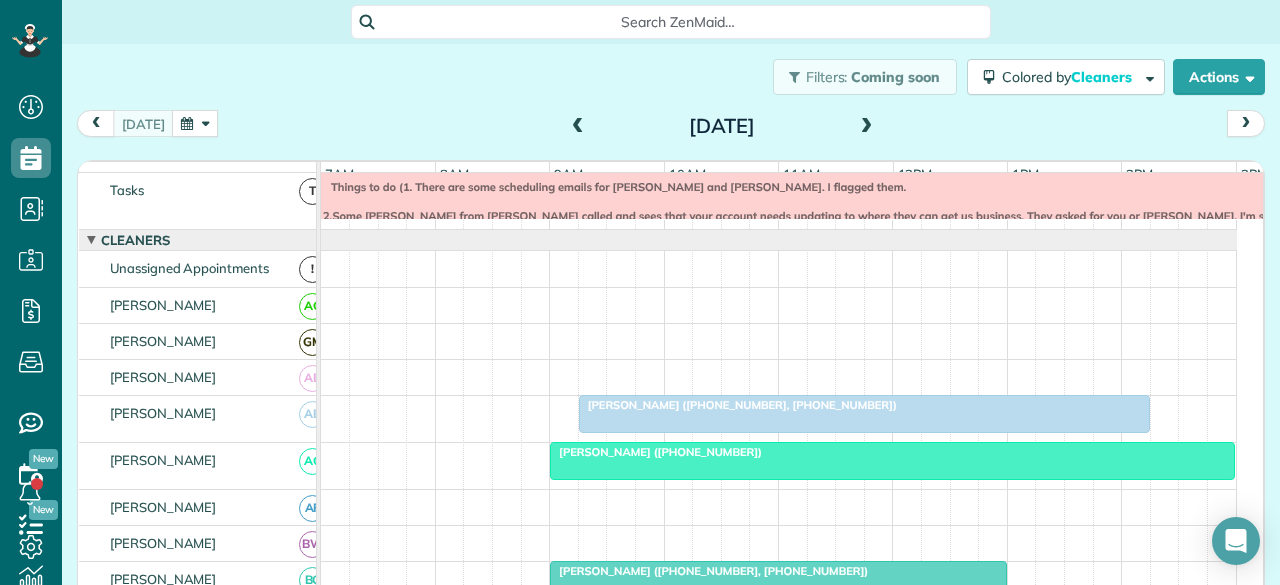 scroll, scrollTop: 121, scrollLeft: 0, axis: vertical 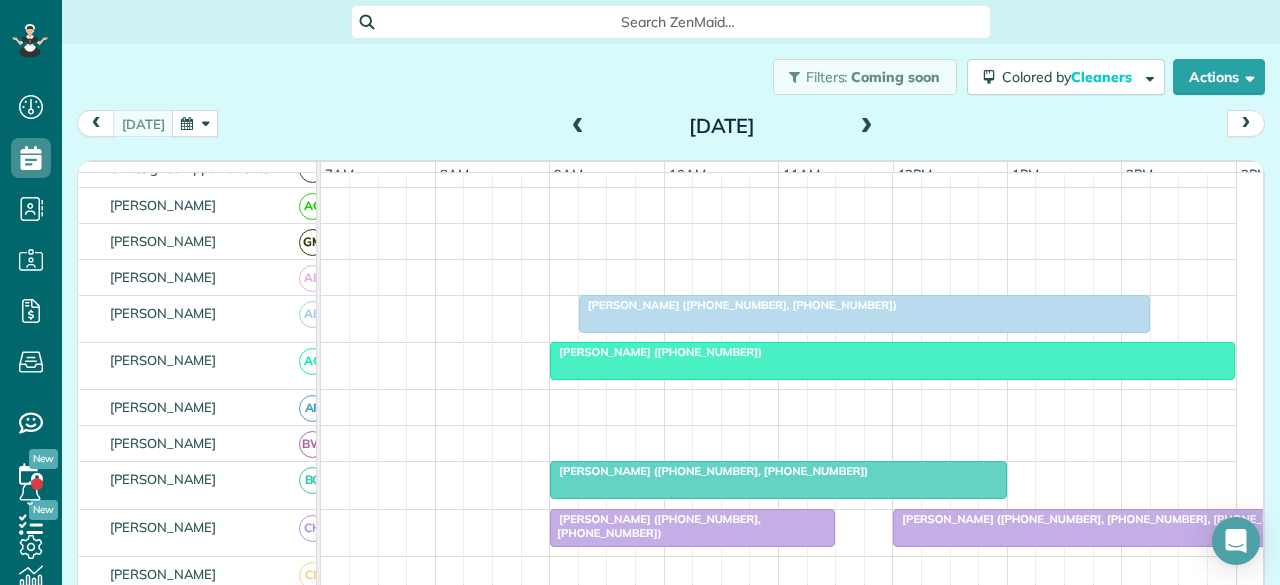 click at bounding box center [195, 123] 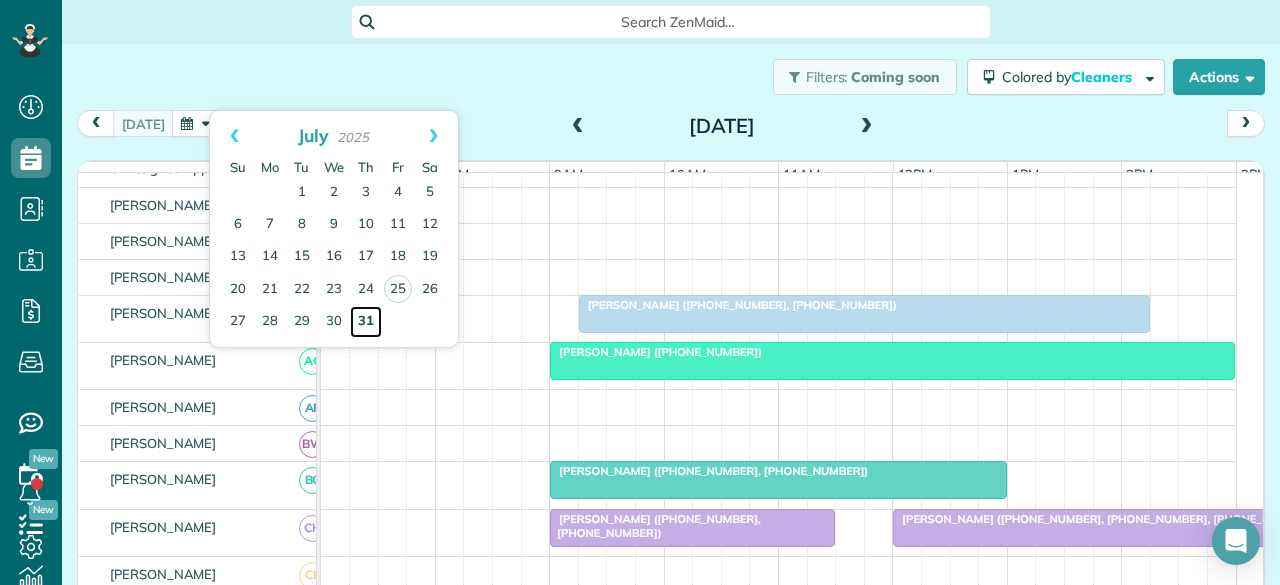 click on "31" at bounding box center (366, 322) 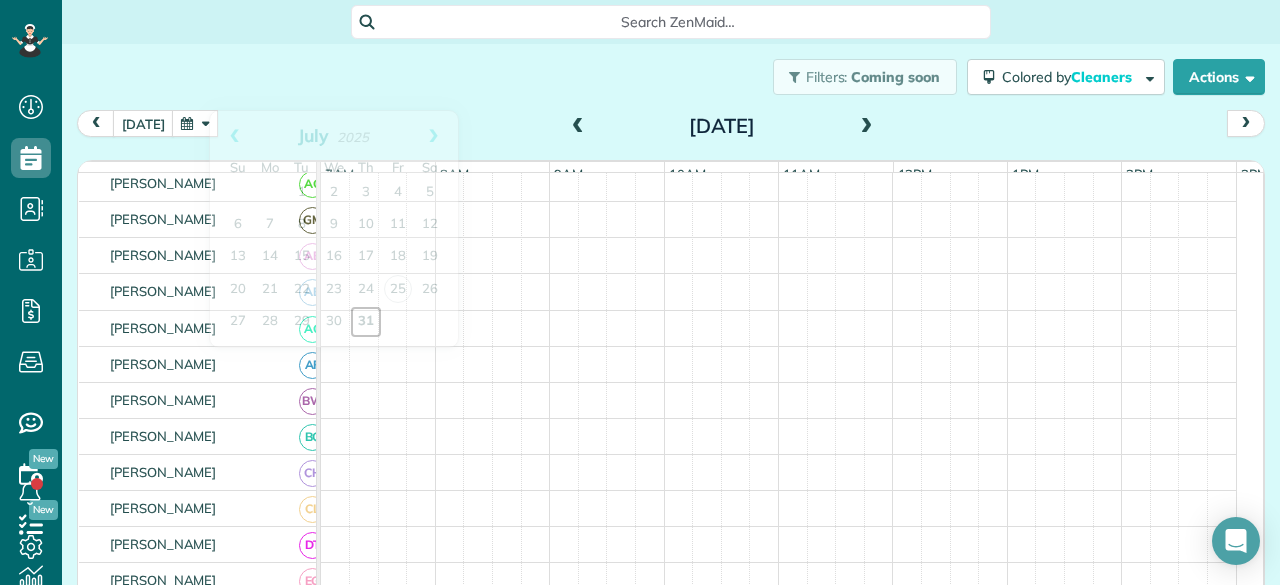scroll, scrollTop: 100, scrollLeft: 0, axis: vertical 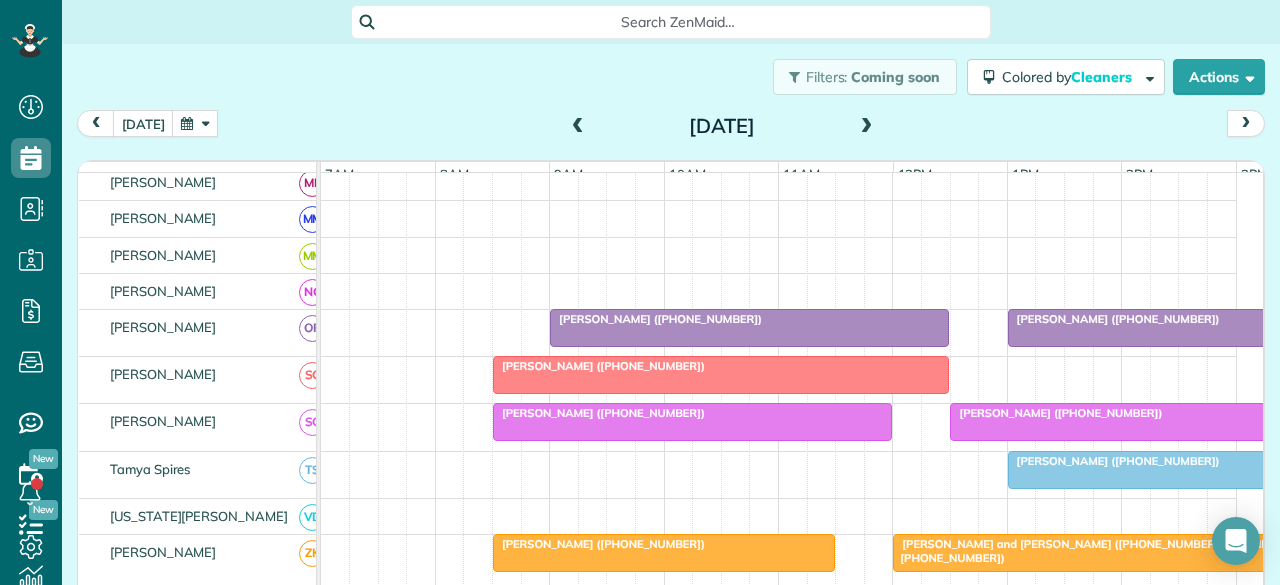 click on "Allyson Burton (+18177811487)" at bounding box center [656, 319] 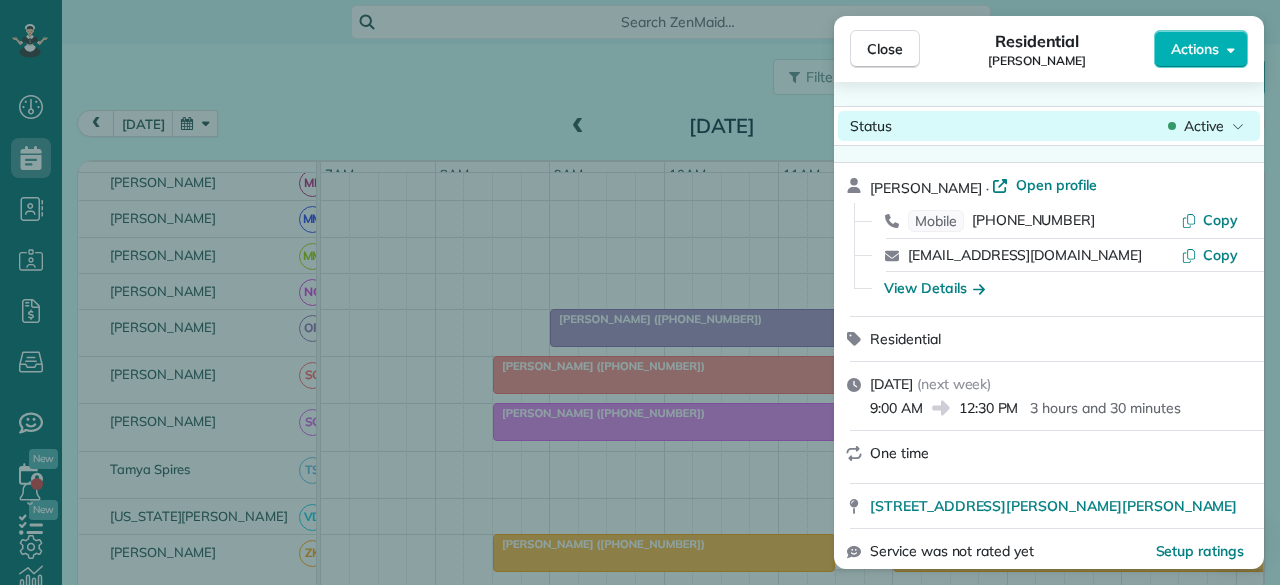 click on "Active" at bounding box center [1204, 126] 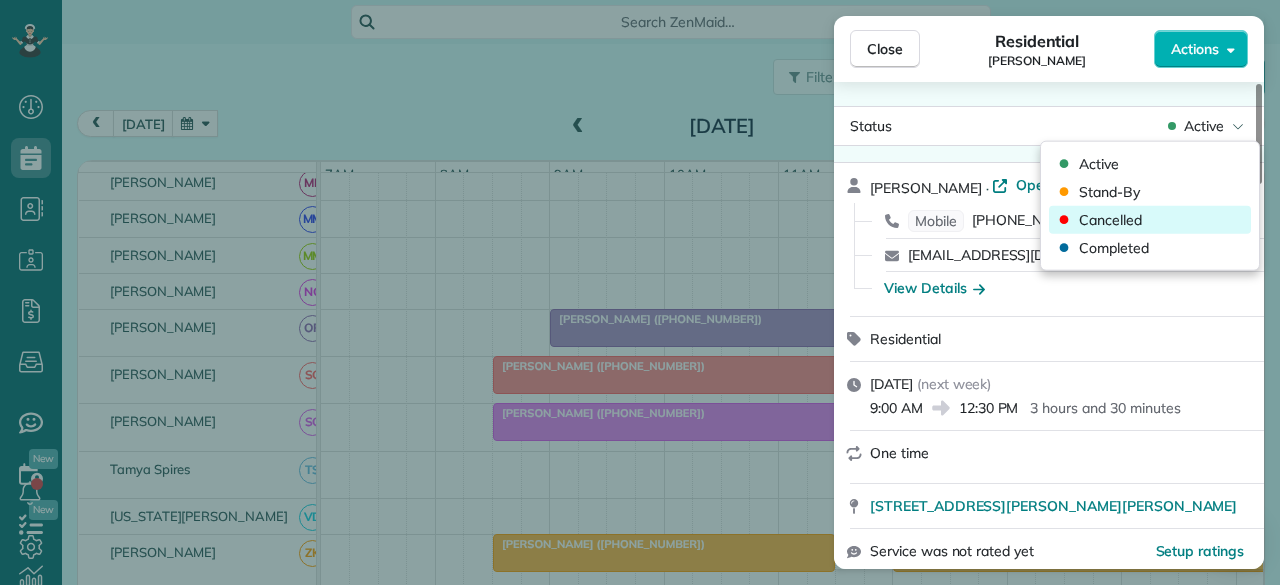 click on "Cancelled" at bounding box center [1150, 220] 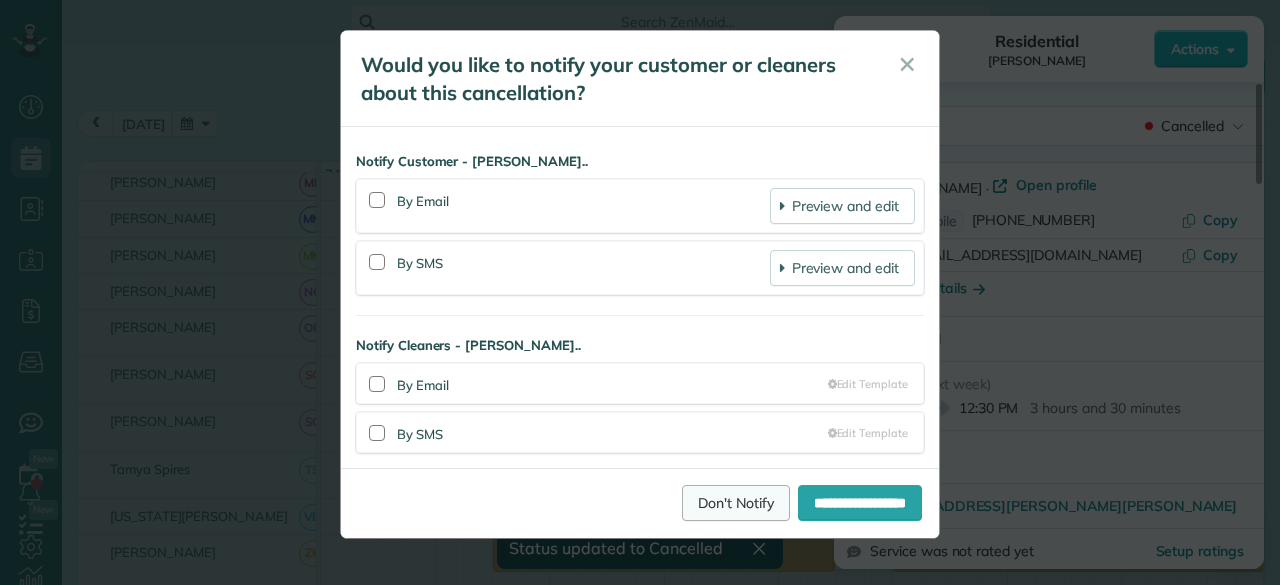 click on "Don't Notify" at bounding box center [736, 503] 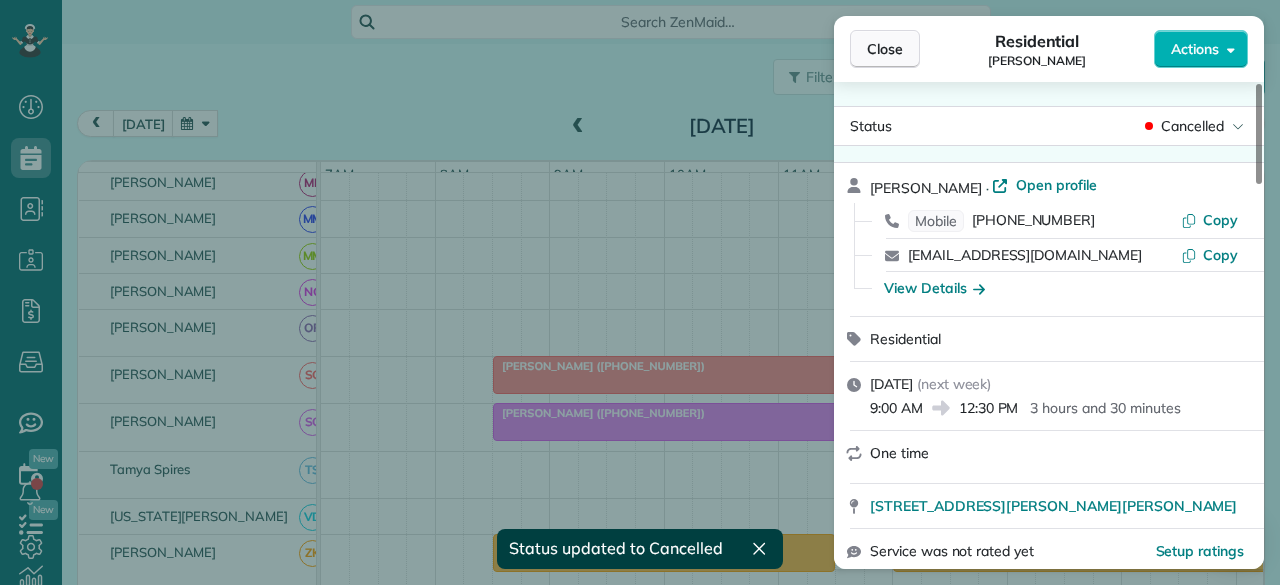 click on "Close" at bounding box center (885, 49) 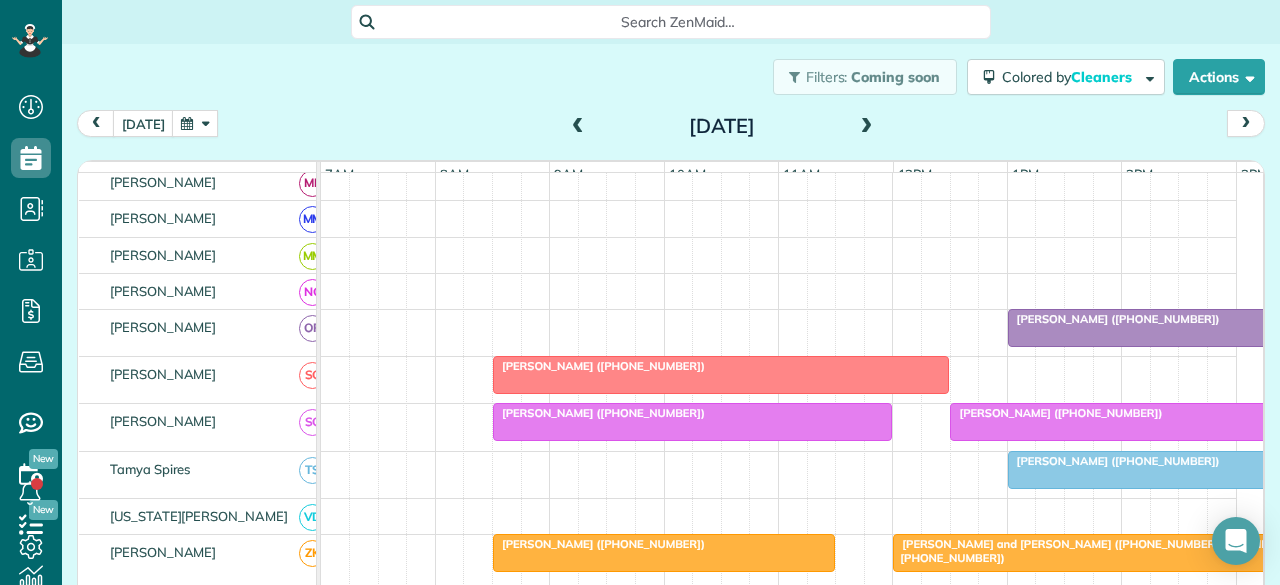 scroll, scrollTop: 1200, scrollLeft: 0, axis: vertical 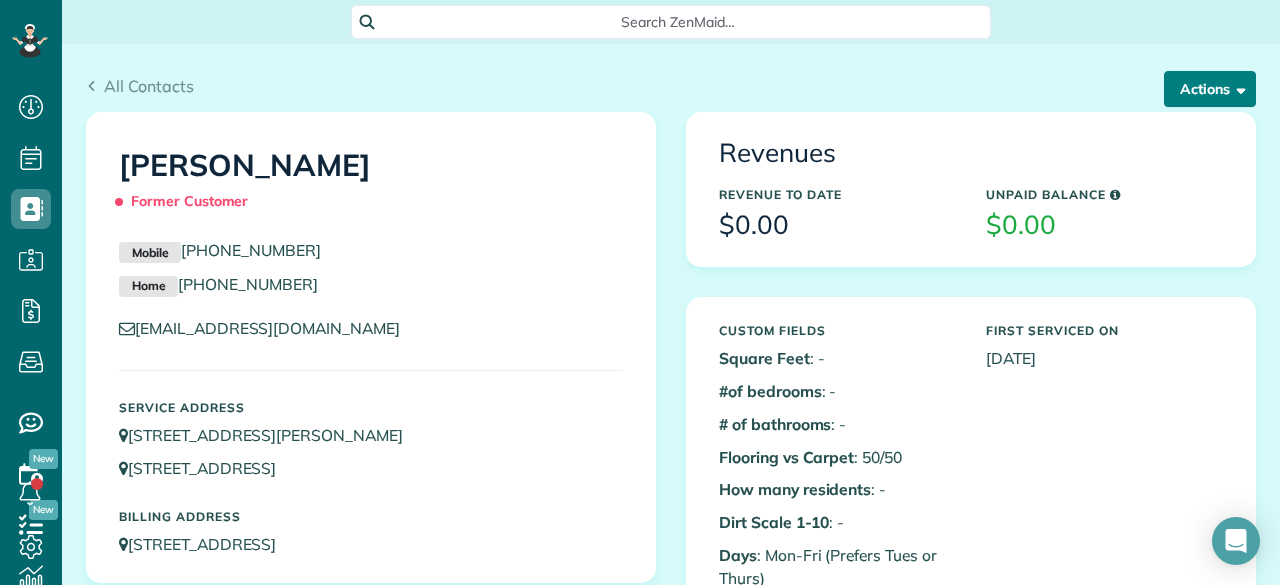 click on "Actions" at bounding box center (1210, 89) 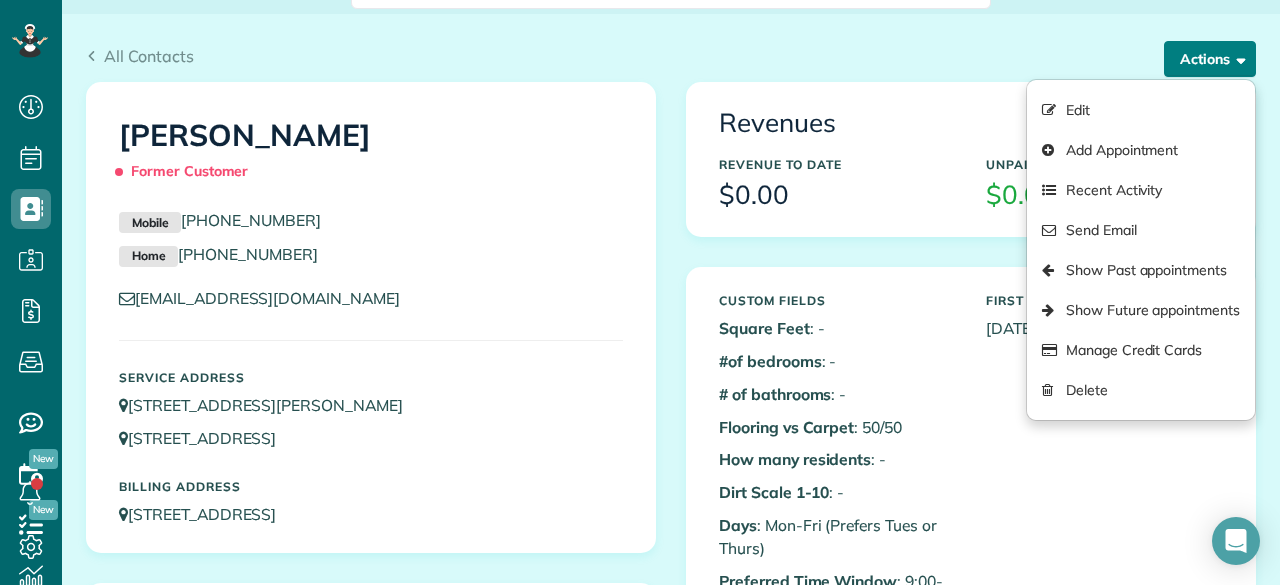 scroll, scrollTop: 0, scrollLeft: 0, axis: both 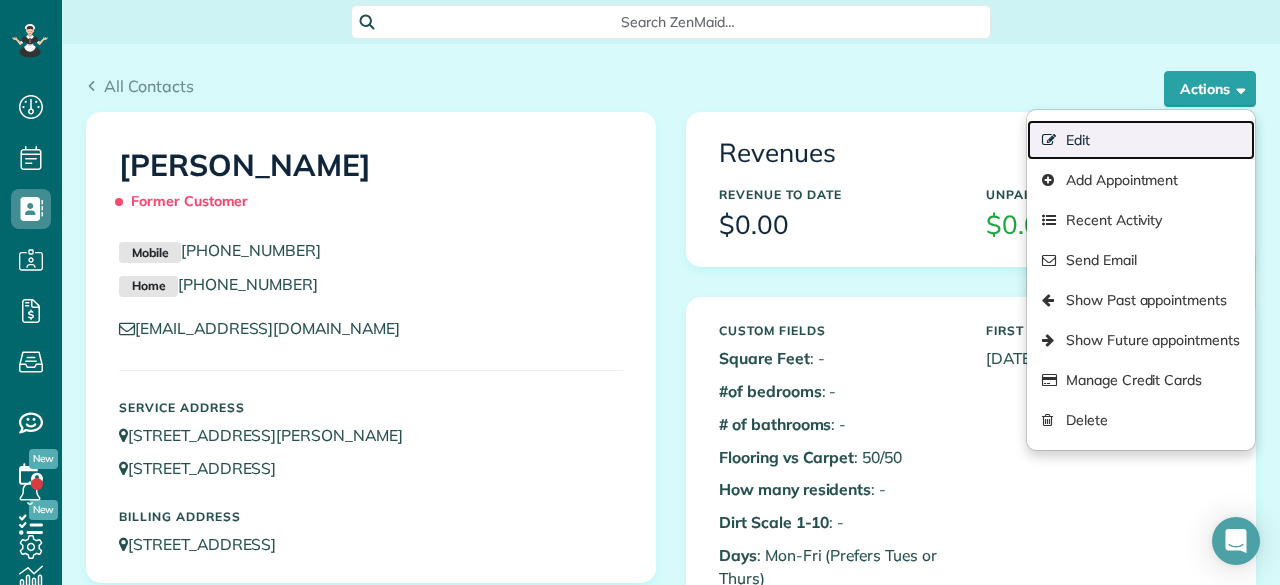 click on "Edit" at bounding box center [1141, 140] 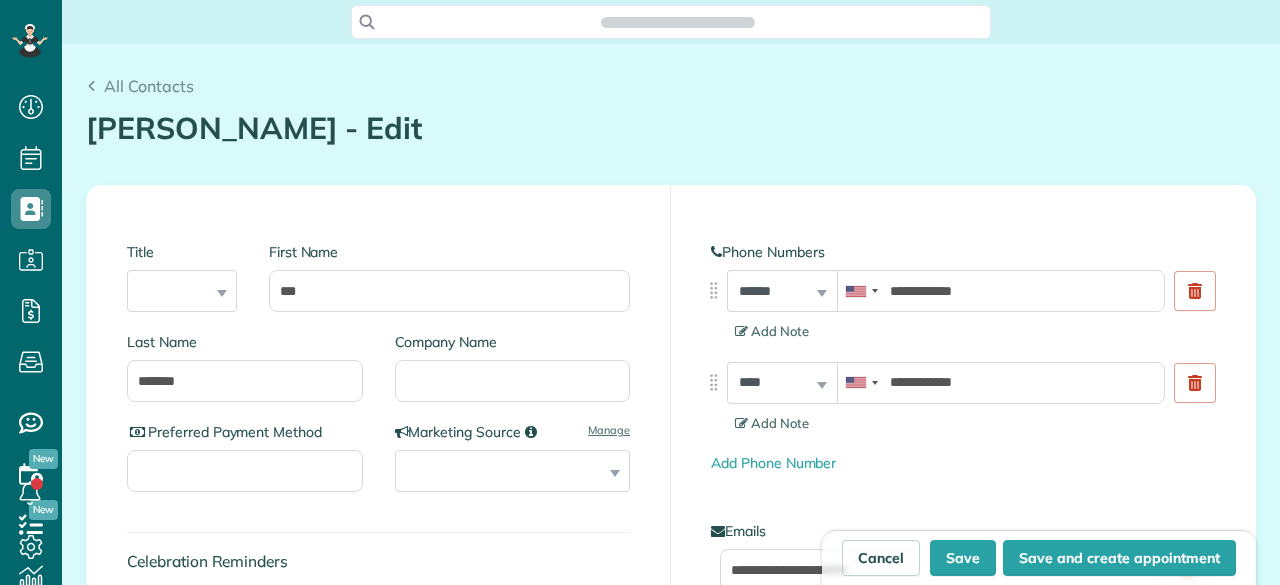 scroll, scrollTop: 0, scrollLeft: 0, axis: both 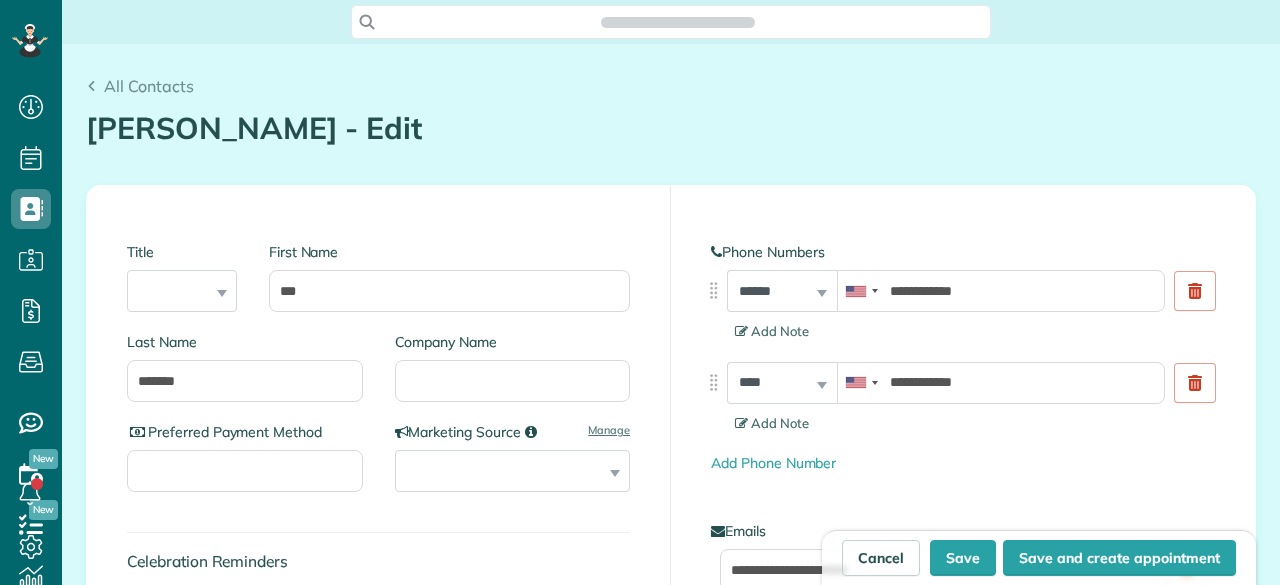 type on "**********" 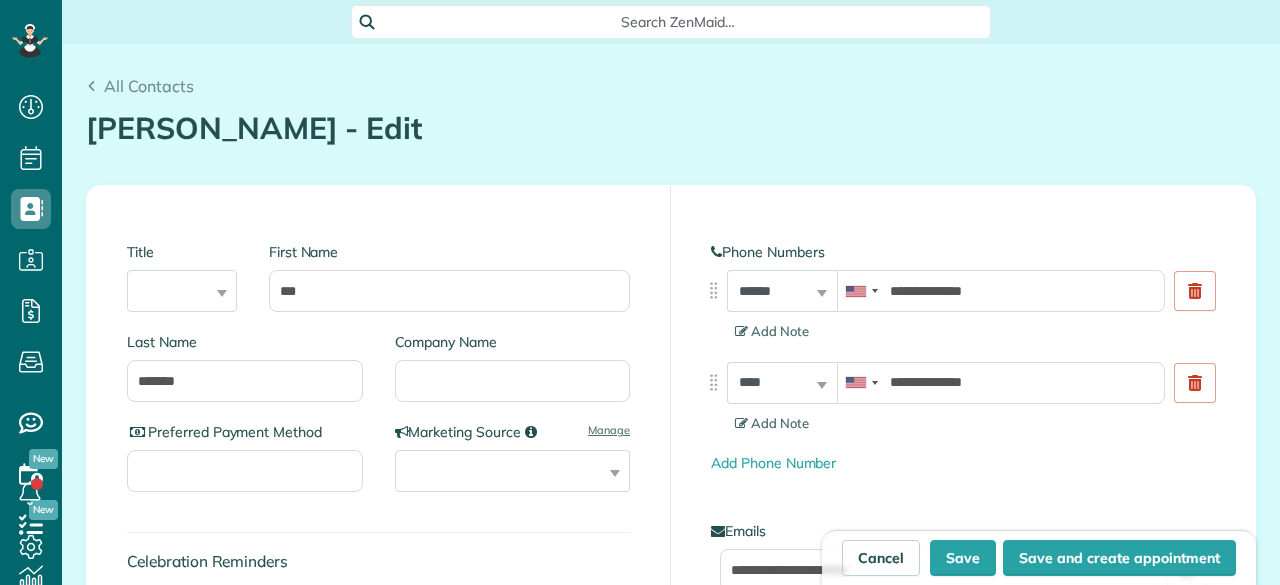 scroll, scrollTop: 800, scrollLeft: 0, axis: vertical 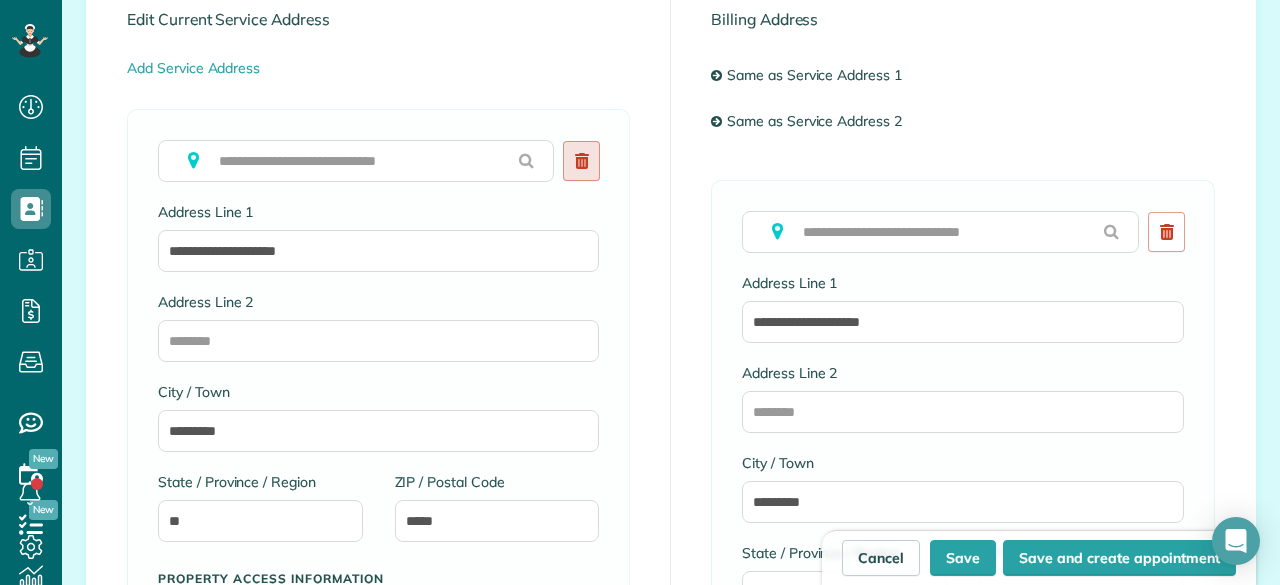 click 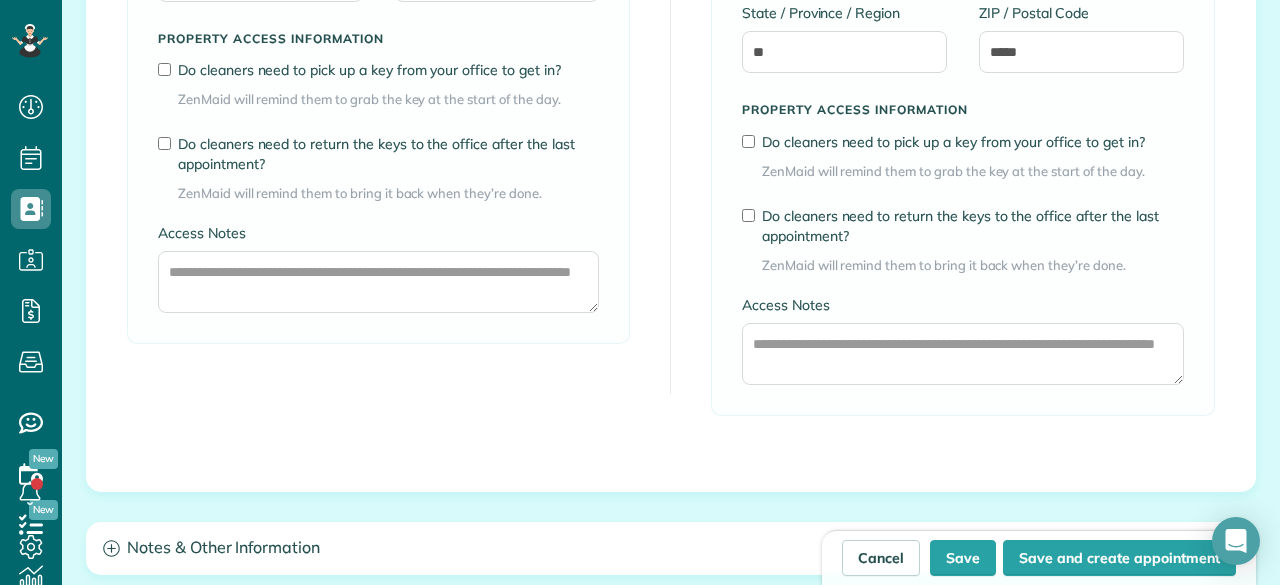 scroll, scrollTop: 1600, scrollLeft: 0, axis: vertical 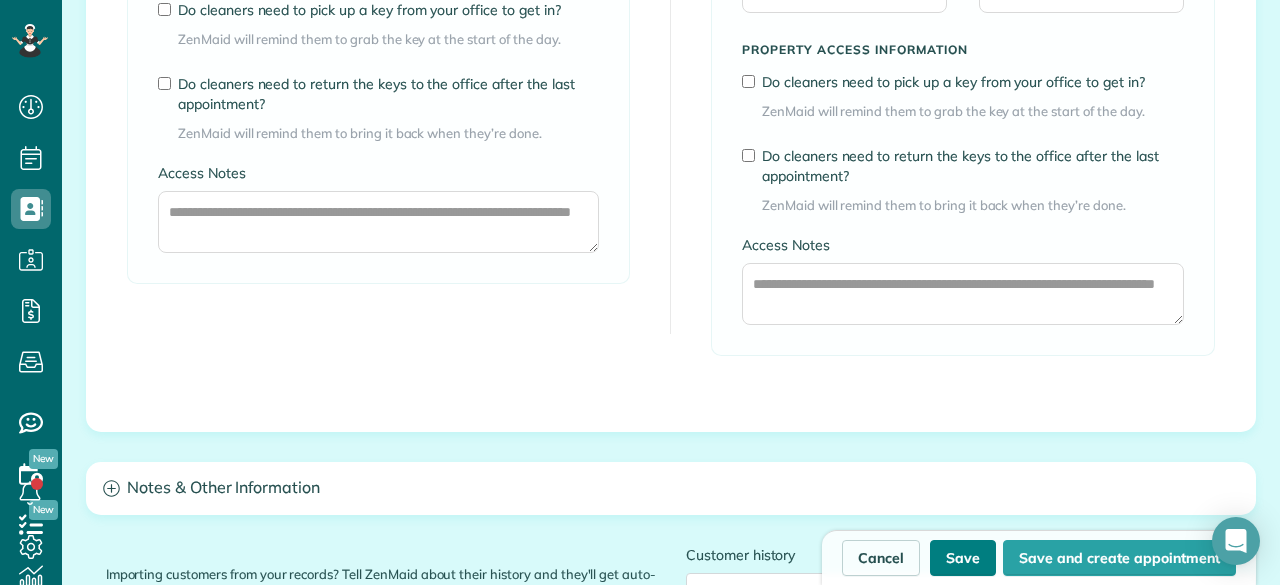 click on "Save" at bounding box center (963, 558) 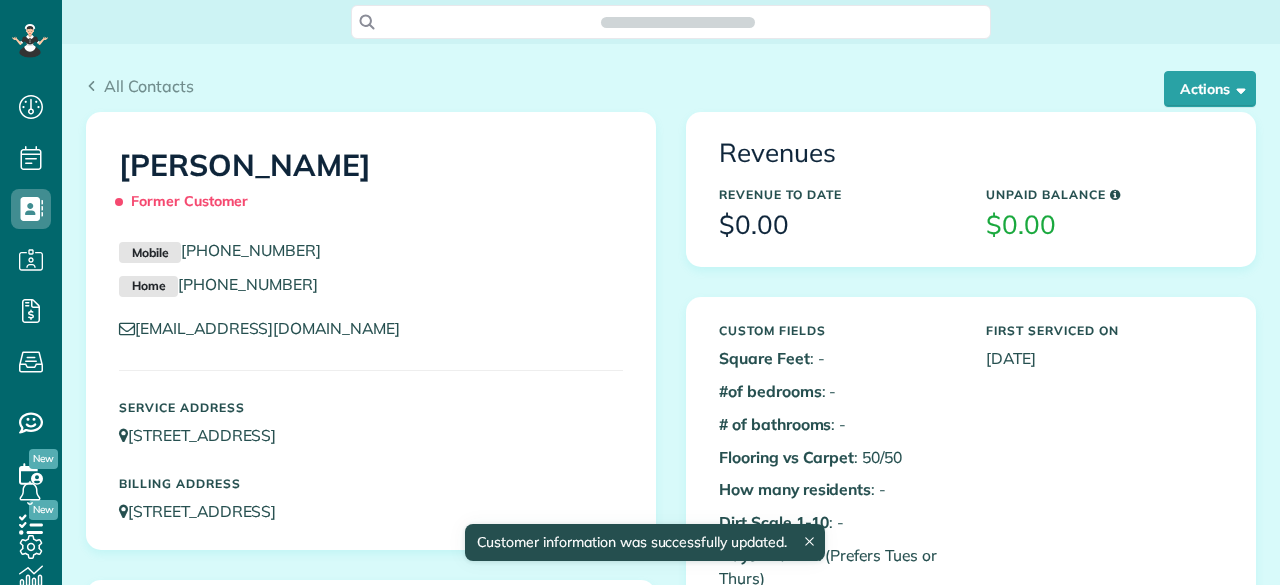 scroll, scrollTop: 0, scrollLeft: 0, axis: both 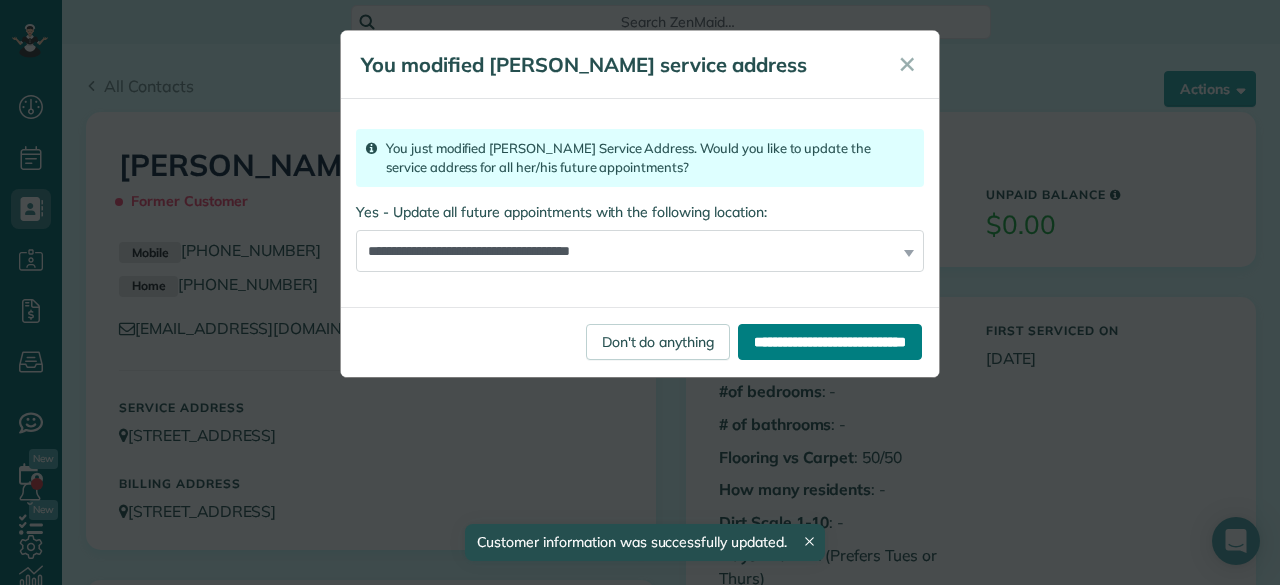 click on "**********" at bounding box center (830, 342) 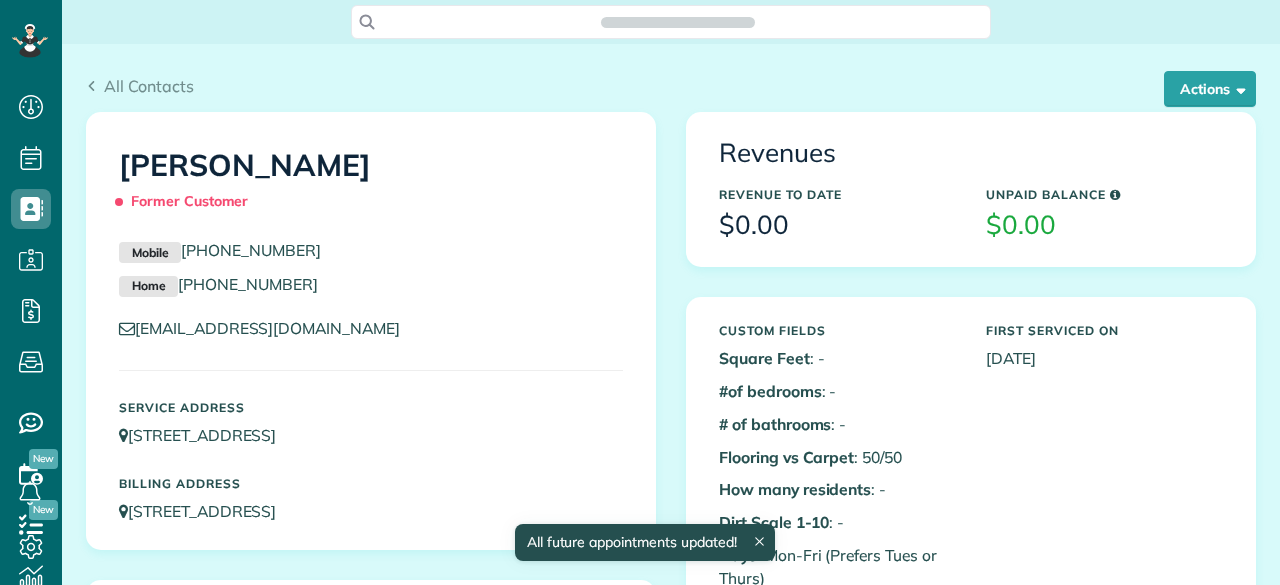 scroll, scrollTop: 0, scrollLeft: 0, axis: both 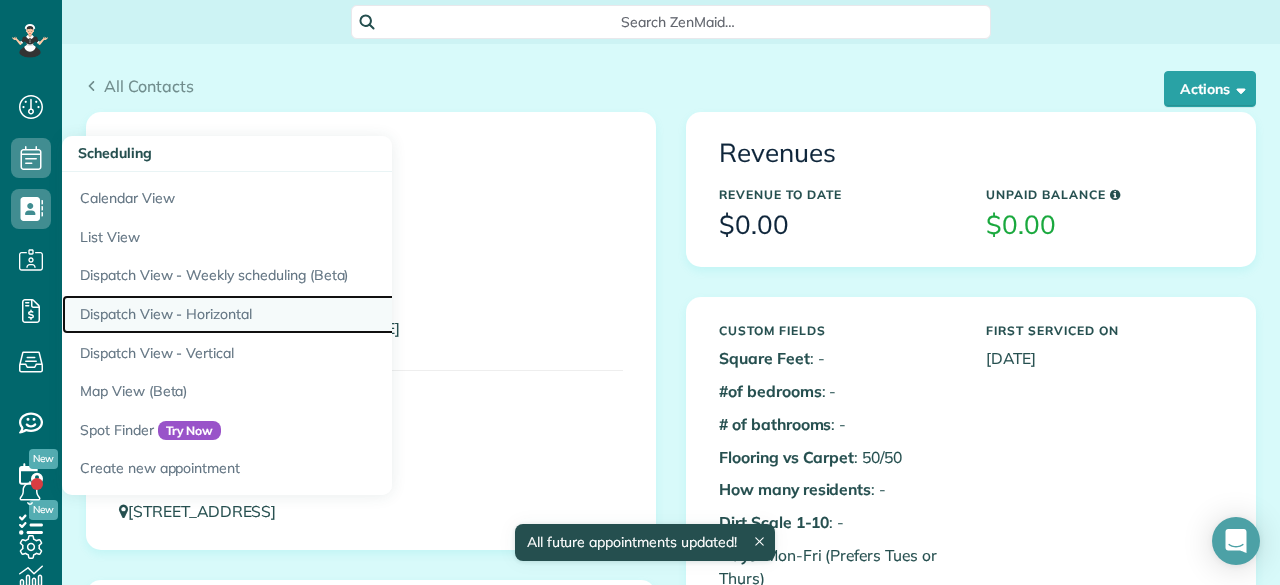 click on "Dispatch View - Horizontal" at bounding box center [312, 314] 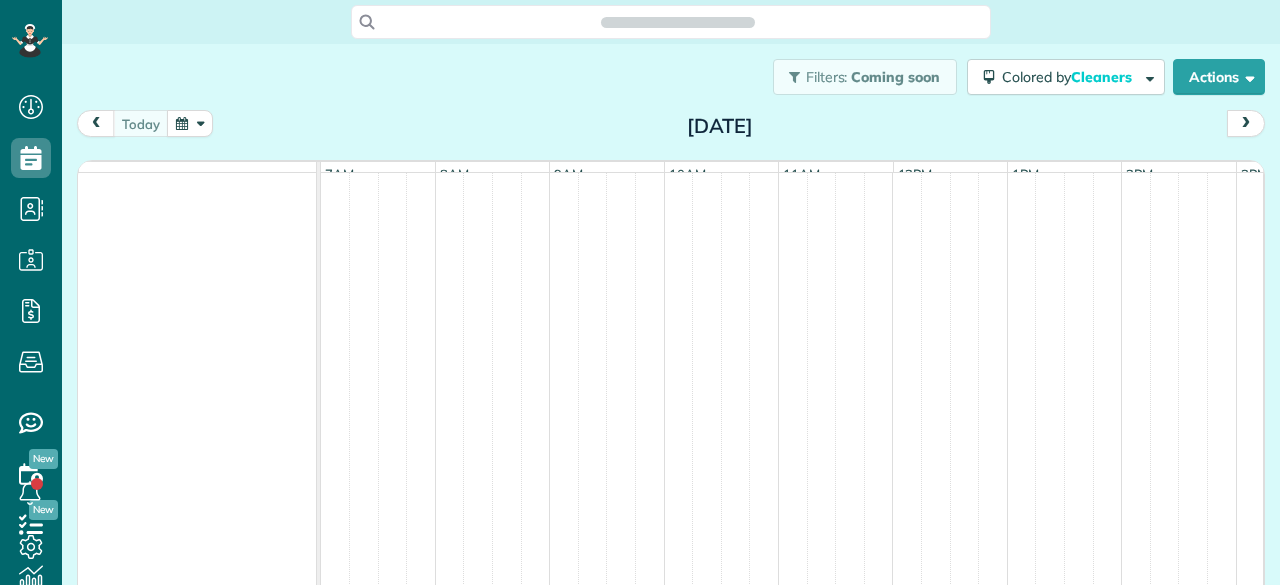 scroll, scrollTop: 0, scrollLeft: 0, axis: both 